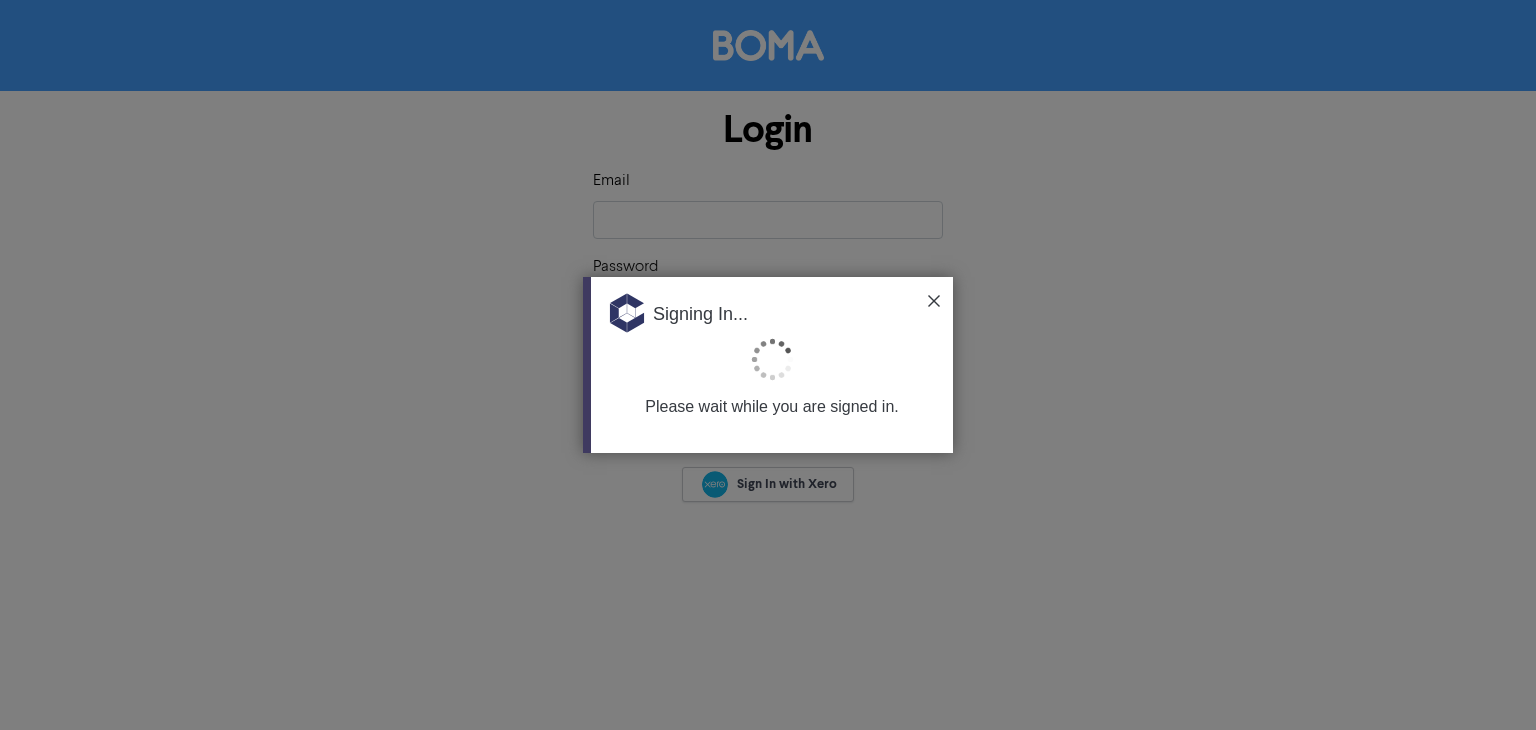 type on "[EMAIL_ADDRESS][DOMAIN_NAME]" 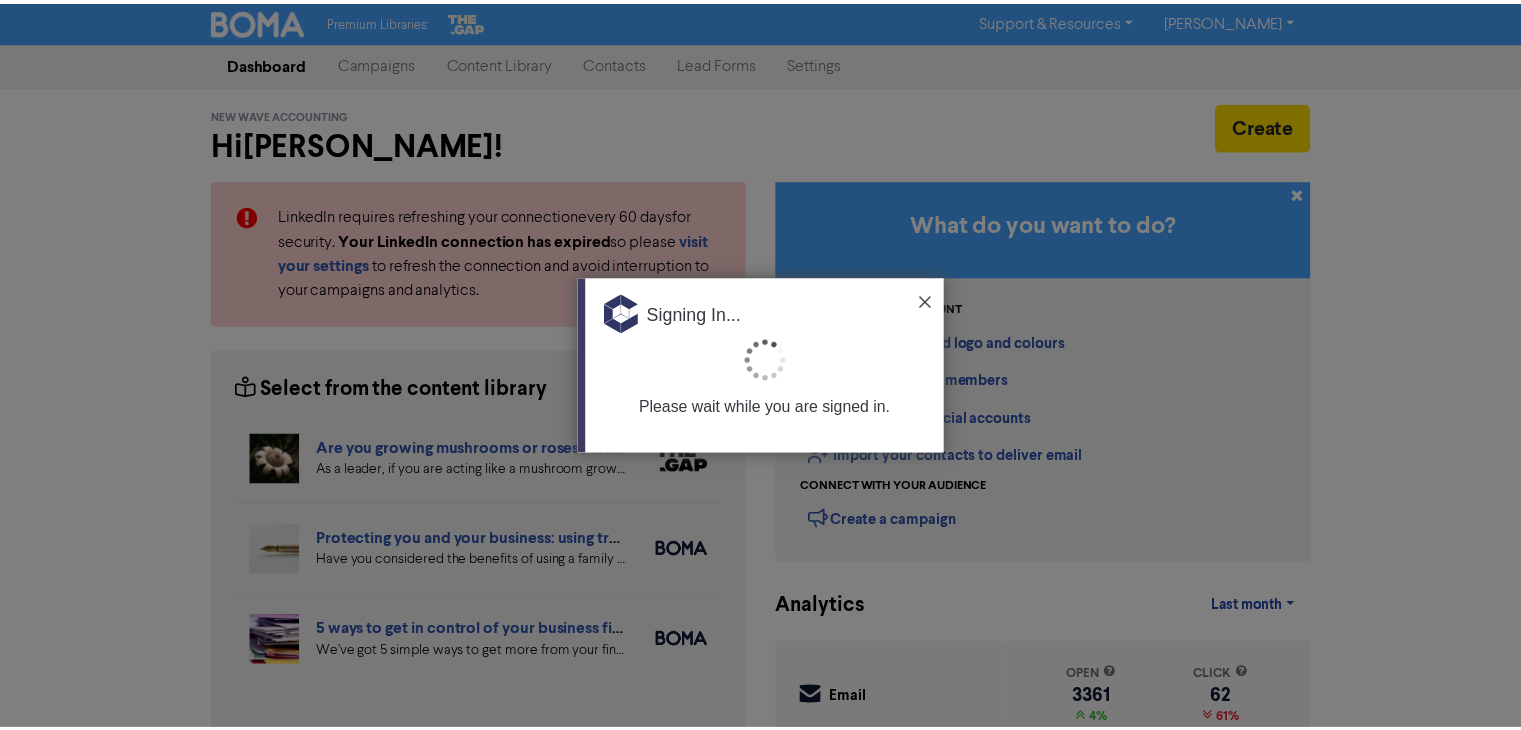 scroll, scrollTop: 0, scrollLeft: 0, axis: both 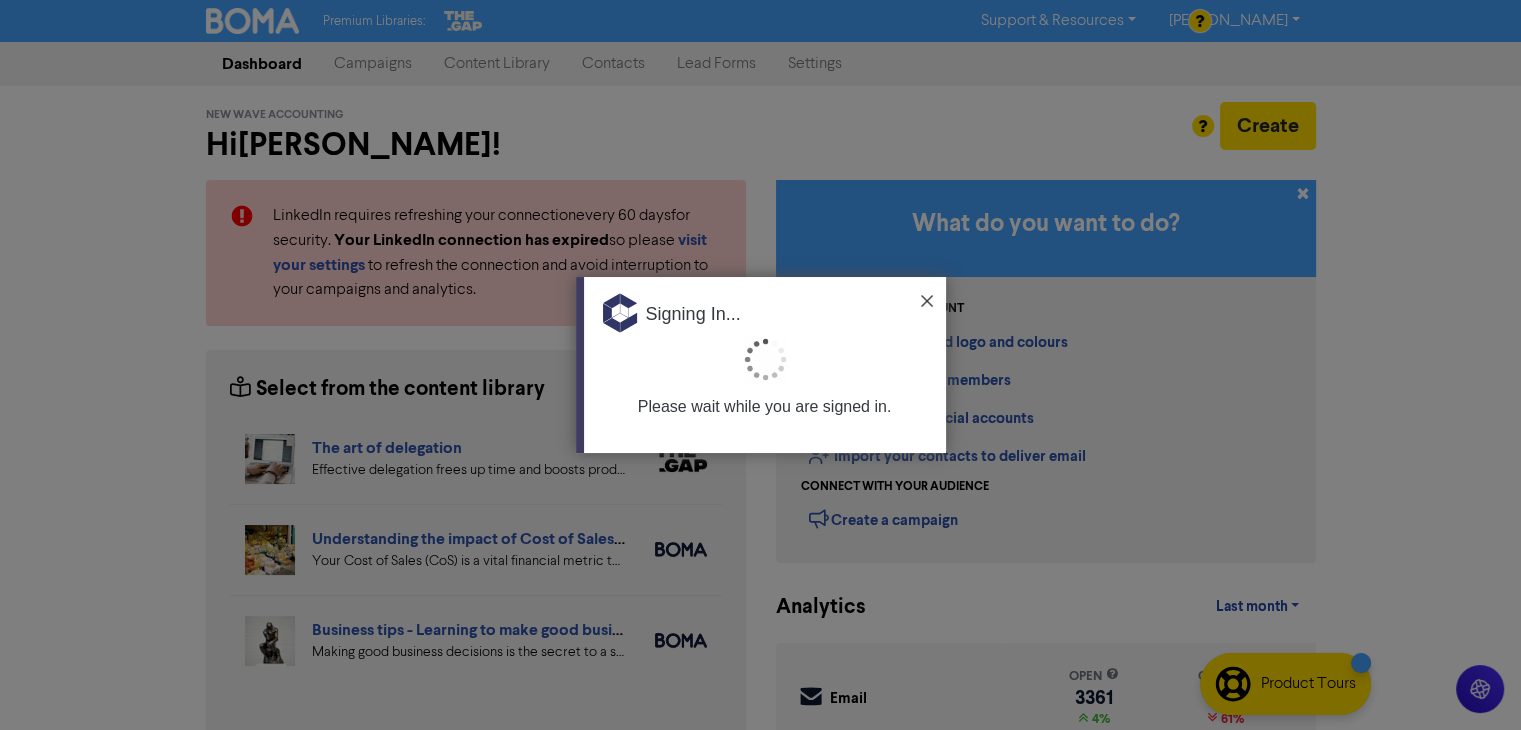 click at bounding box center (927, 301) 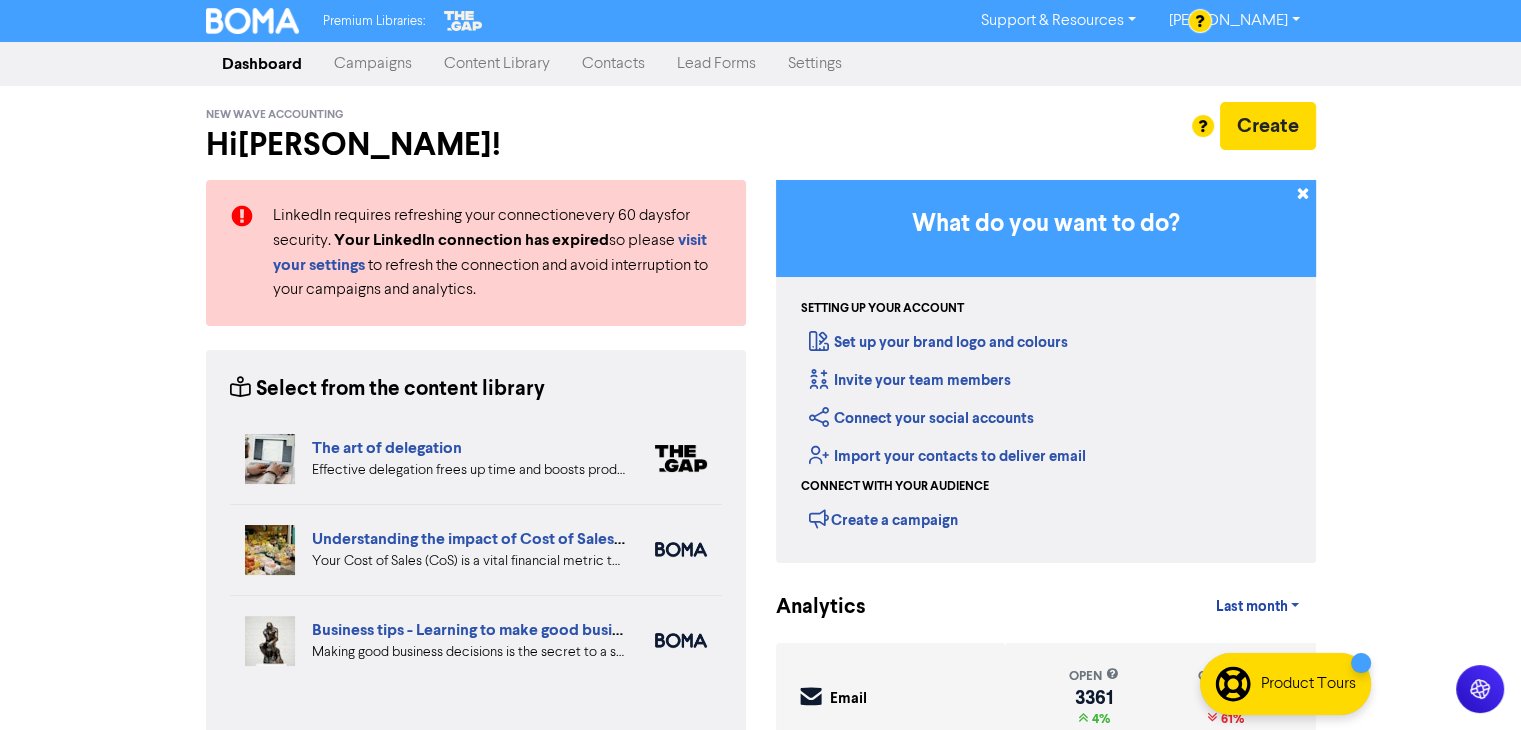click on "Contacts" at bounding box center (613, 64) 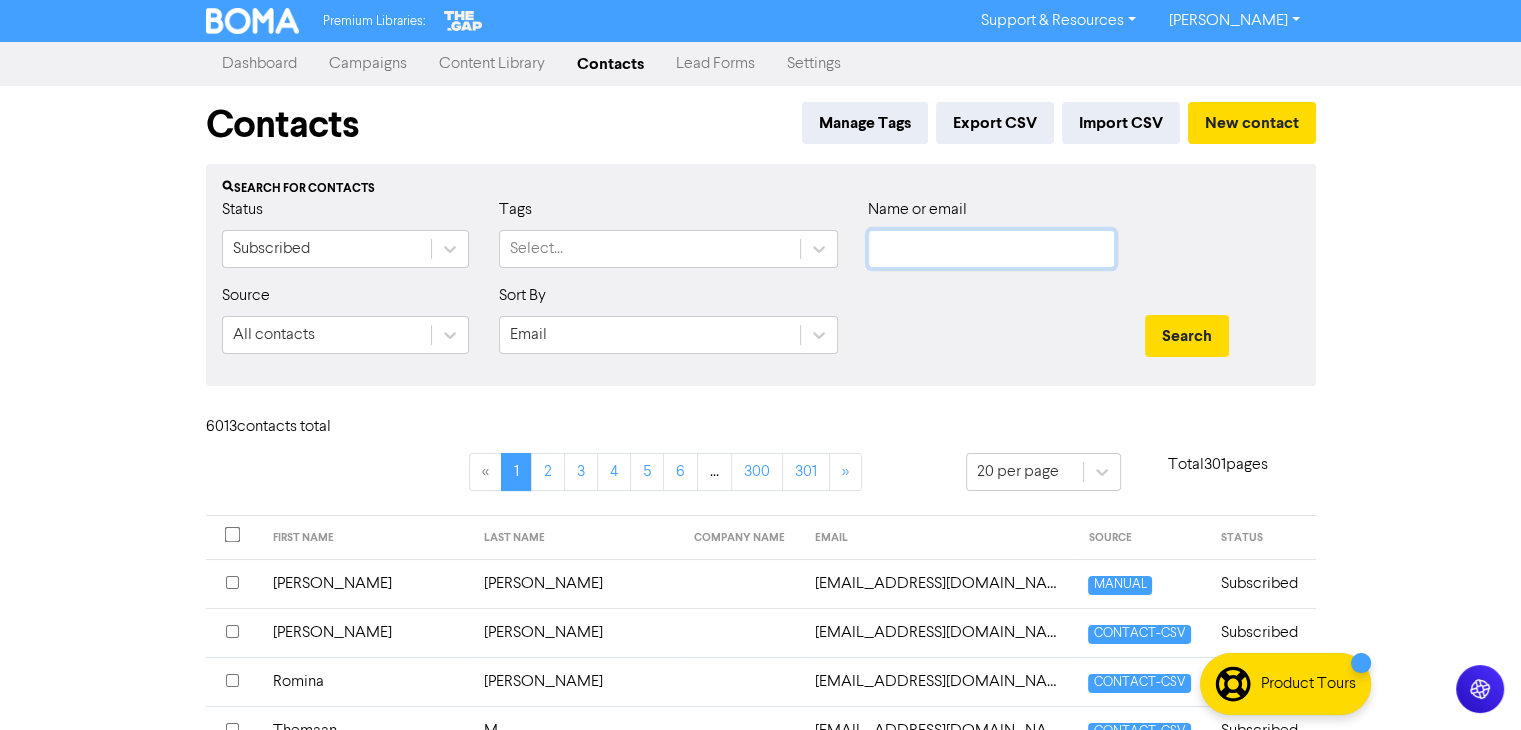 click 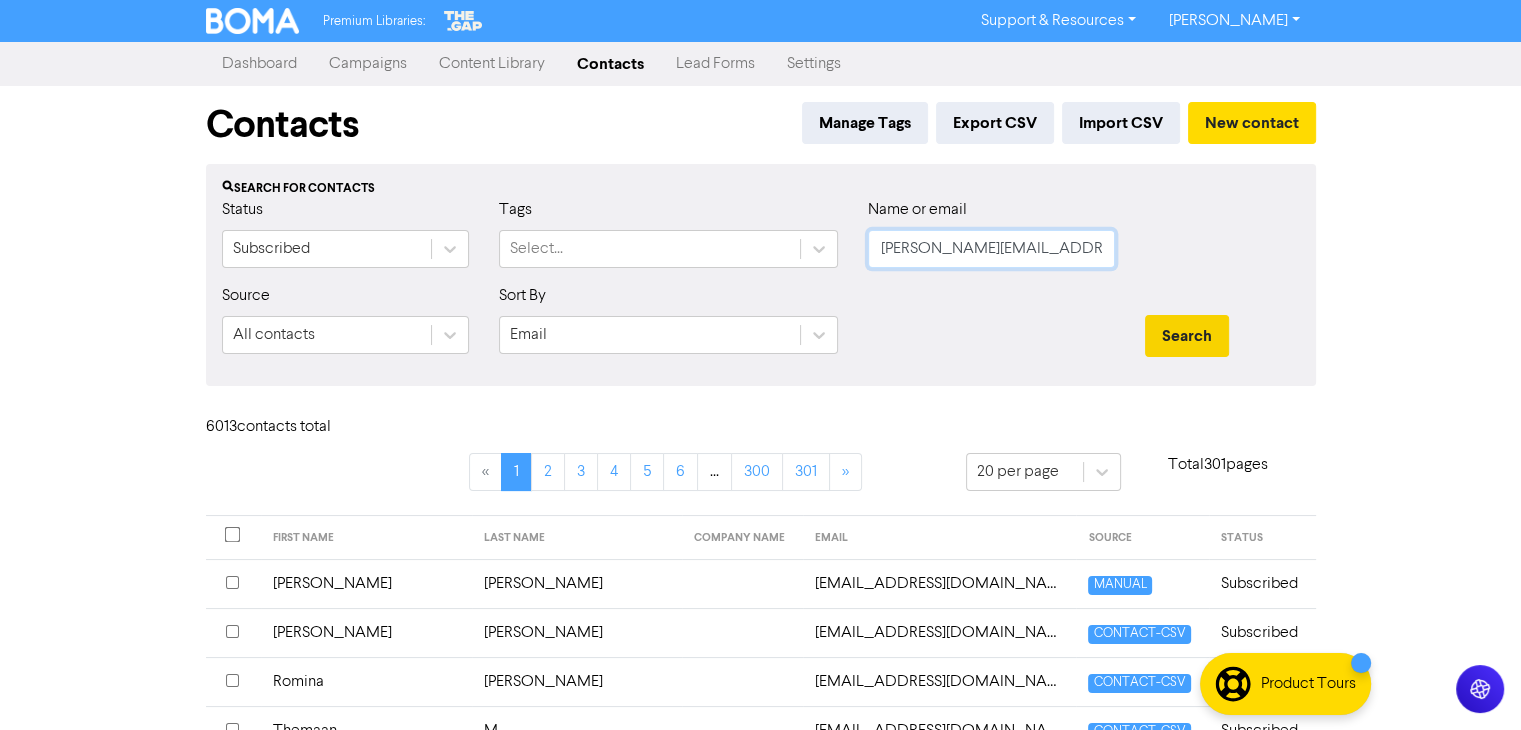 type on "[PERSON_NAME][EMAIL_ADDRESS][DOMAIN_NAME]" 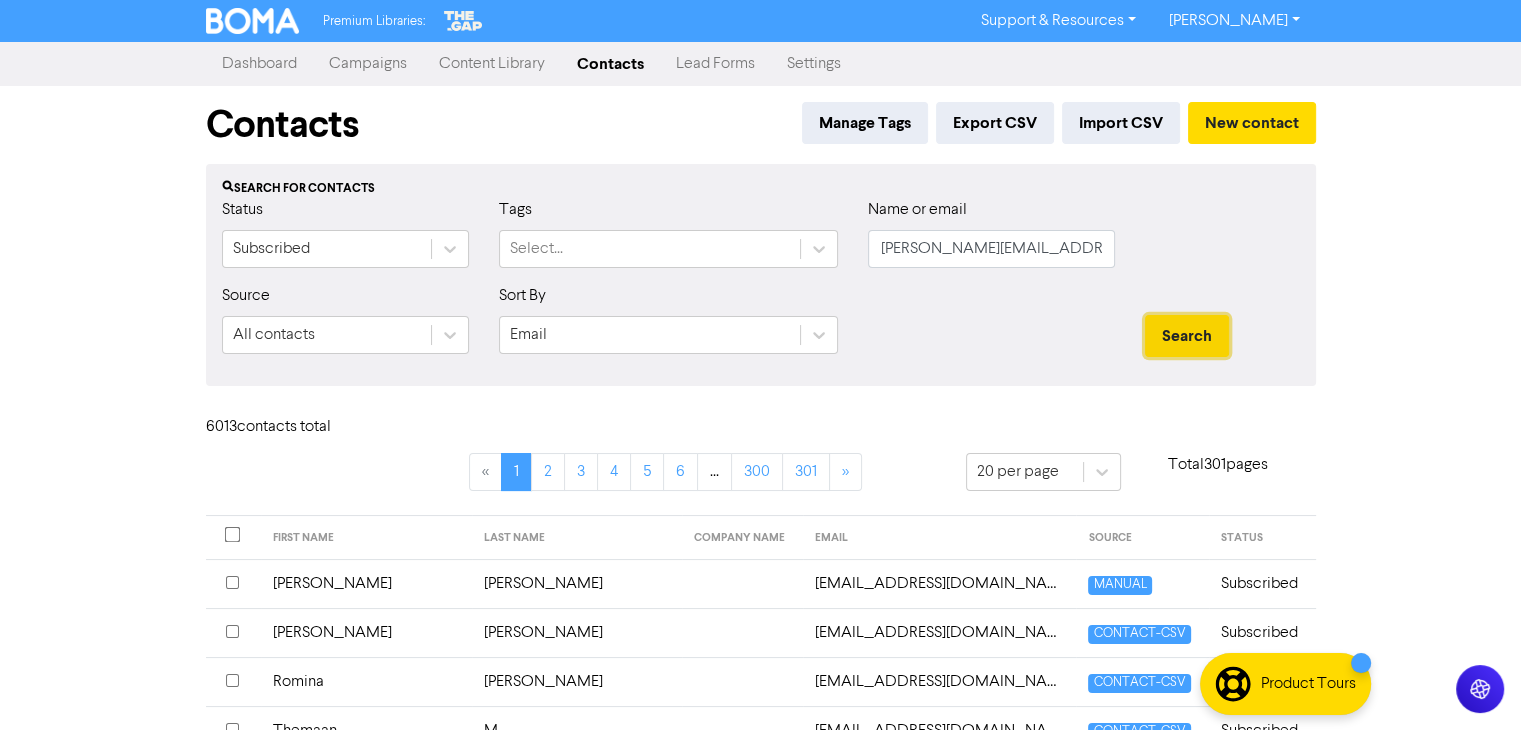 click on "Search" at bounding box center (1187, 336) 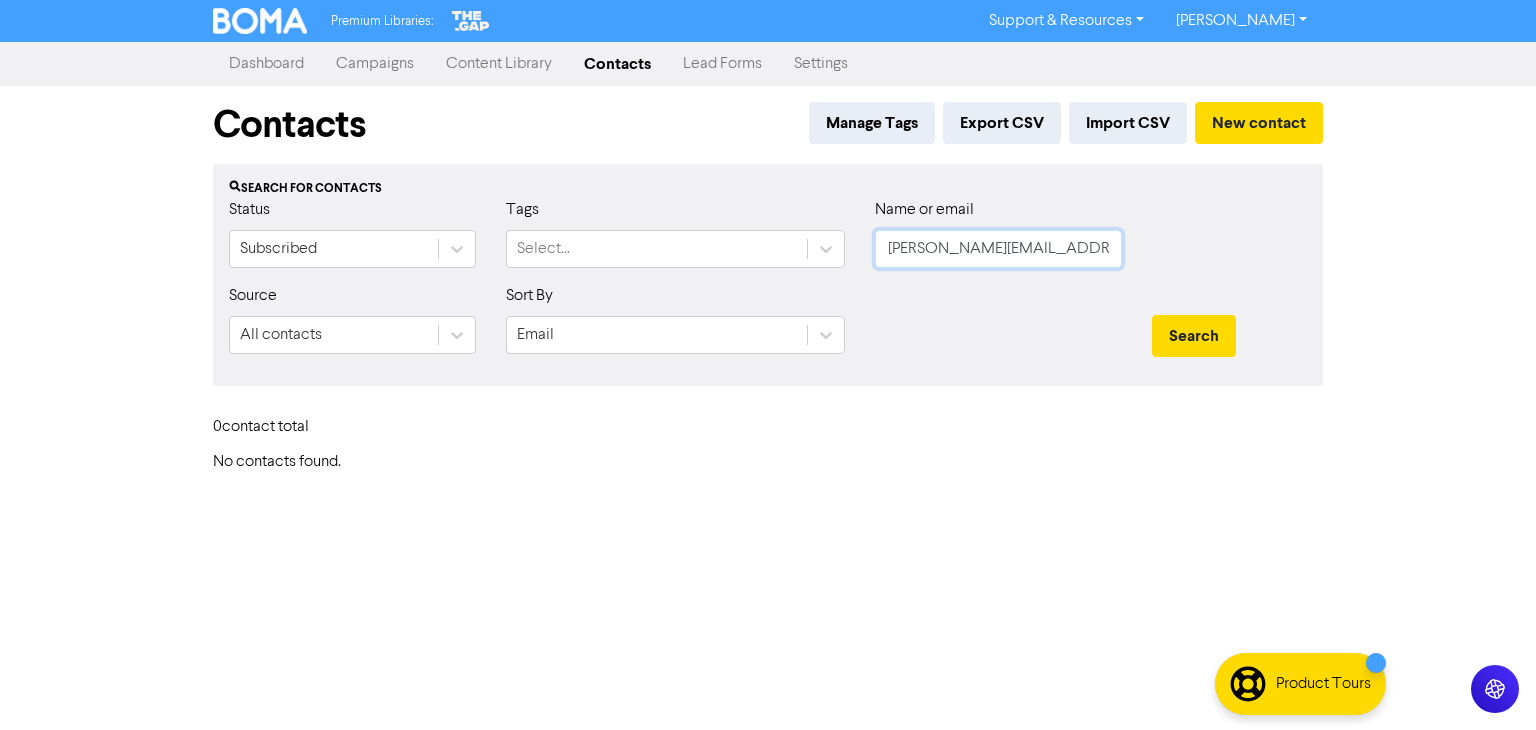 drag, startPoint x: 1076, startPoint y: 250, endPoint x: 792, endPoint y: 293, distance: 287.23685 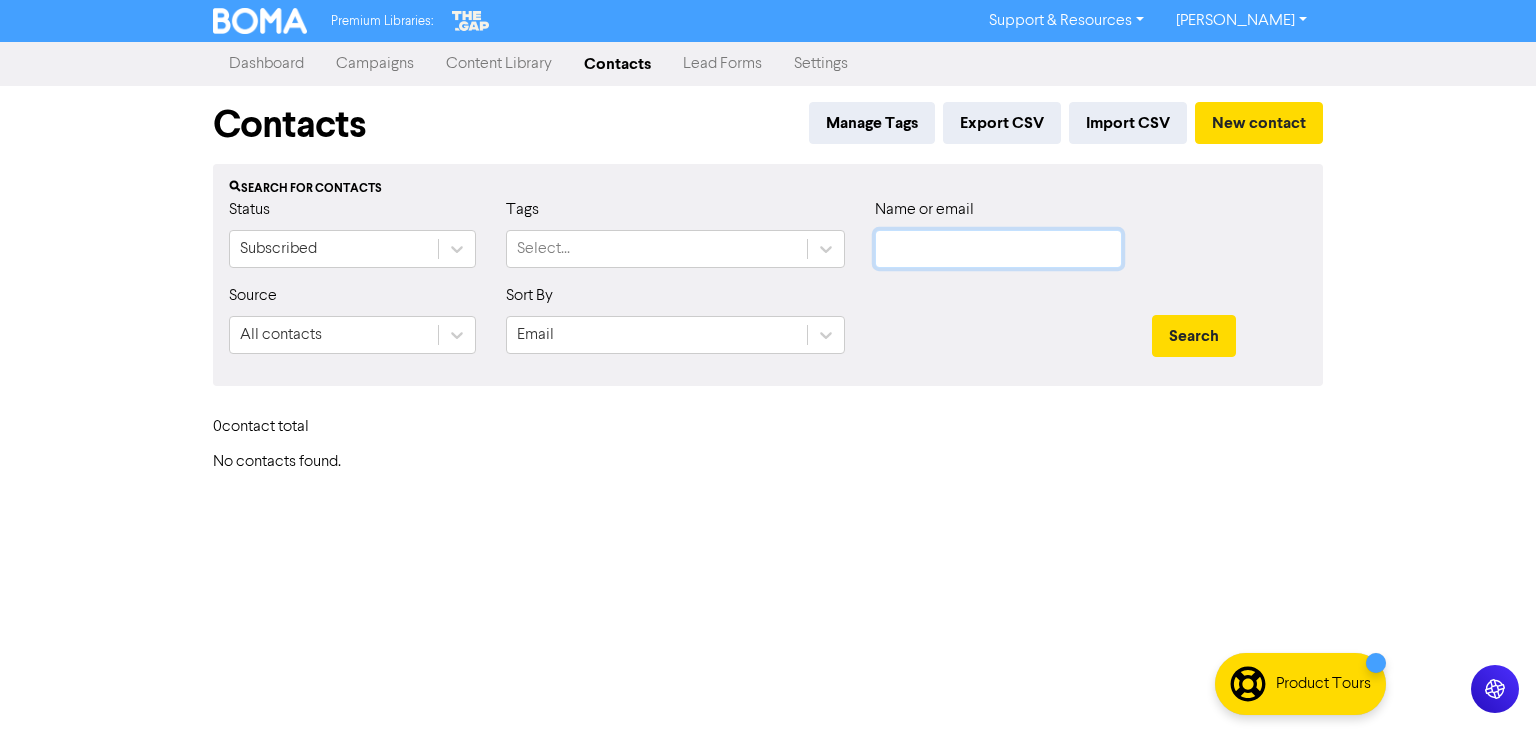 paste on "[PERSON_NAME]" 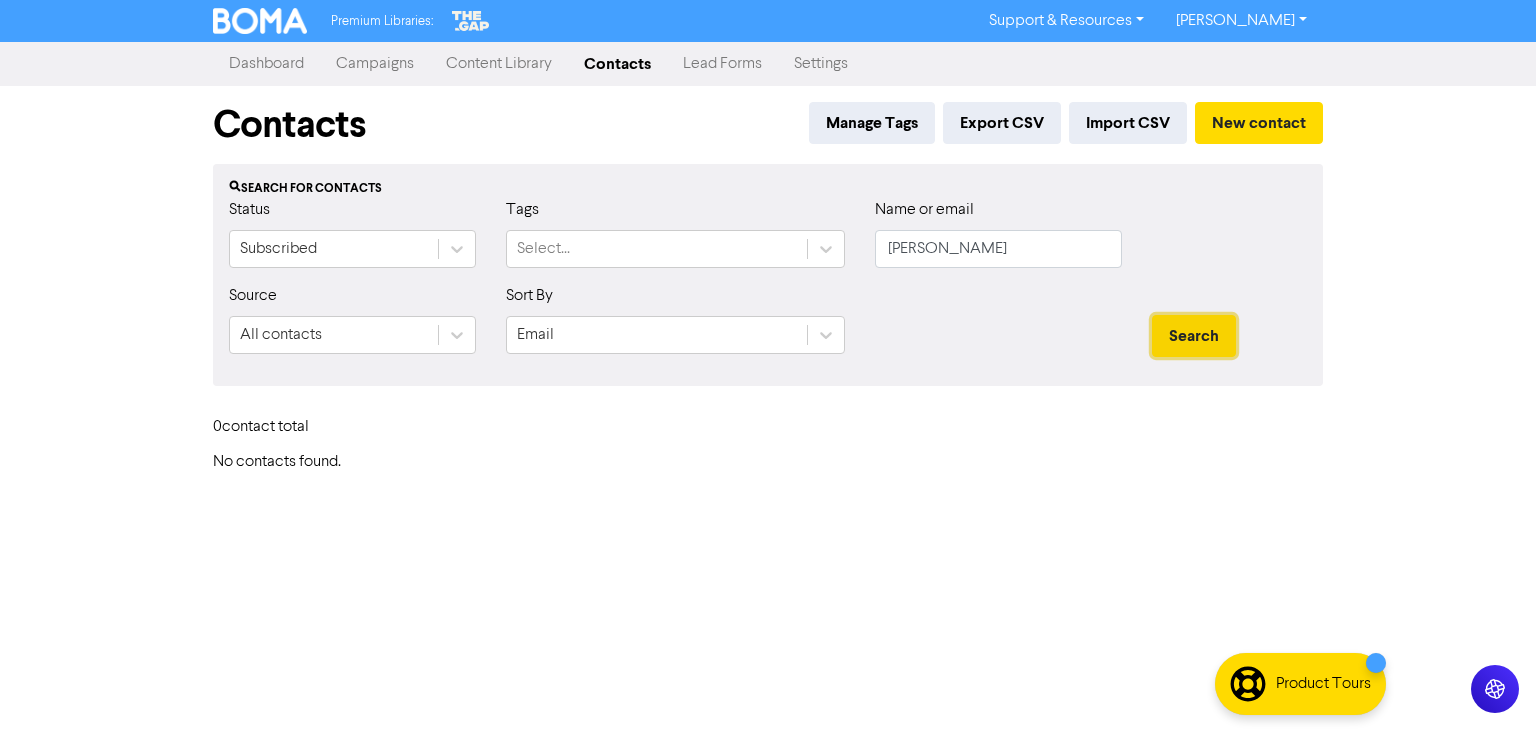 click on "Search" at bounding box center (1194, 336) 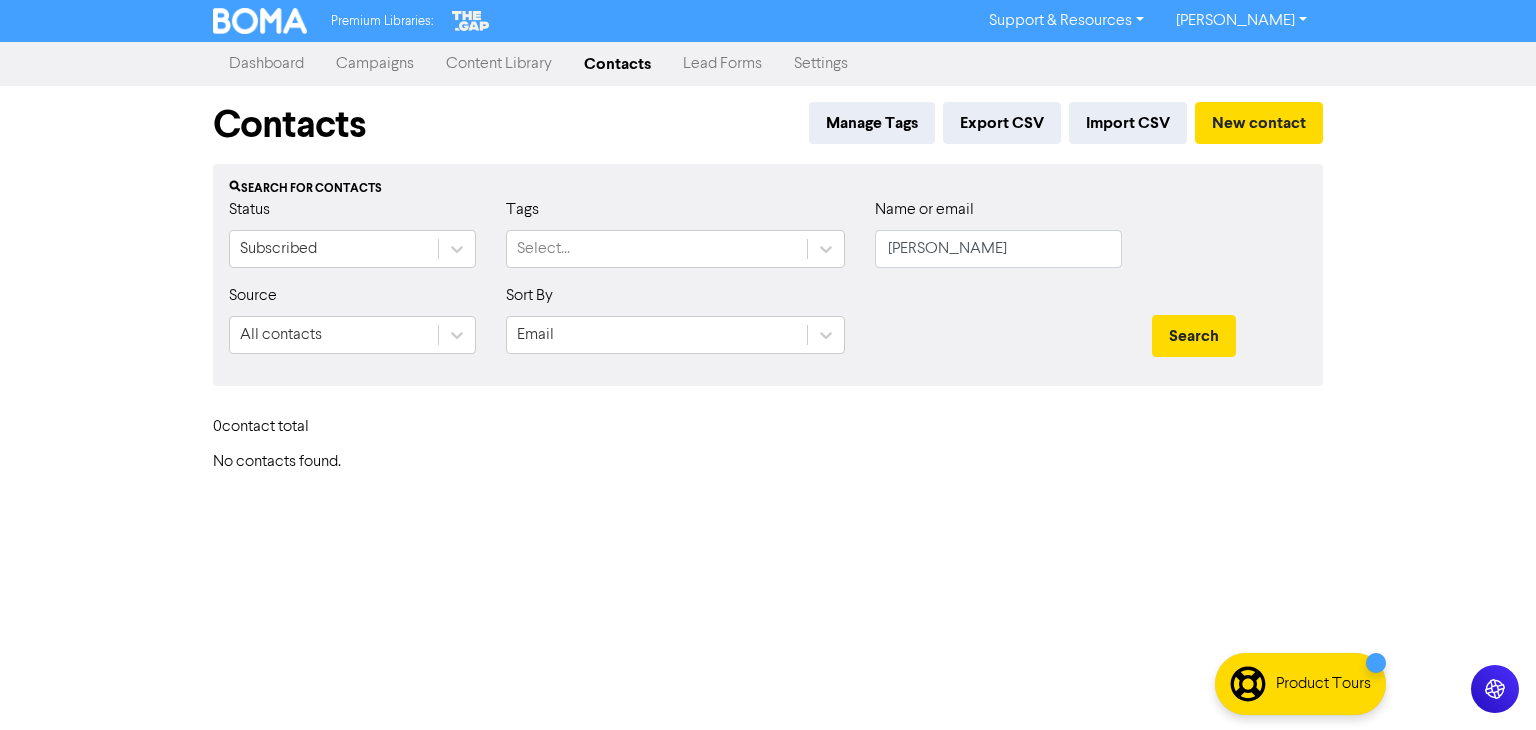 click on "Search" at bounding box center [1229, 327] 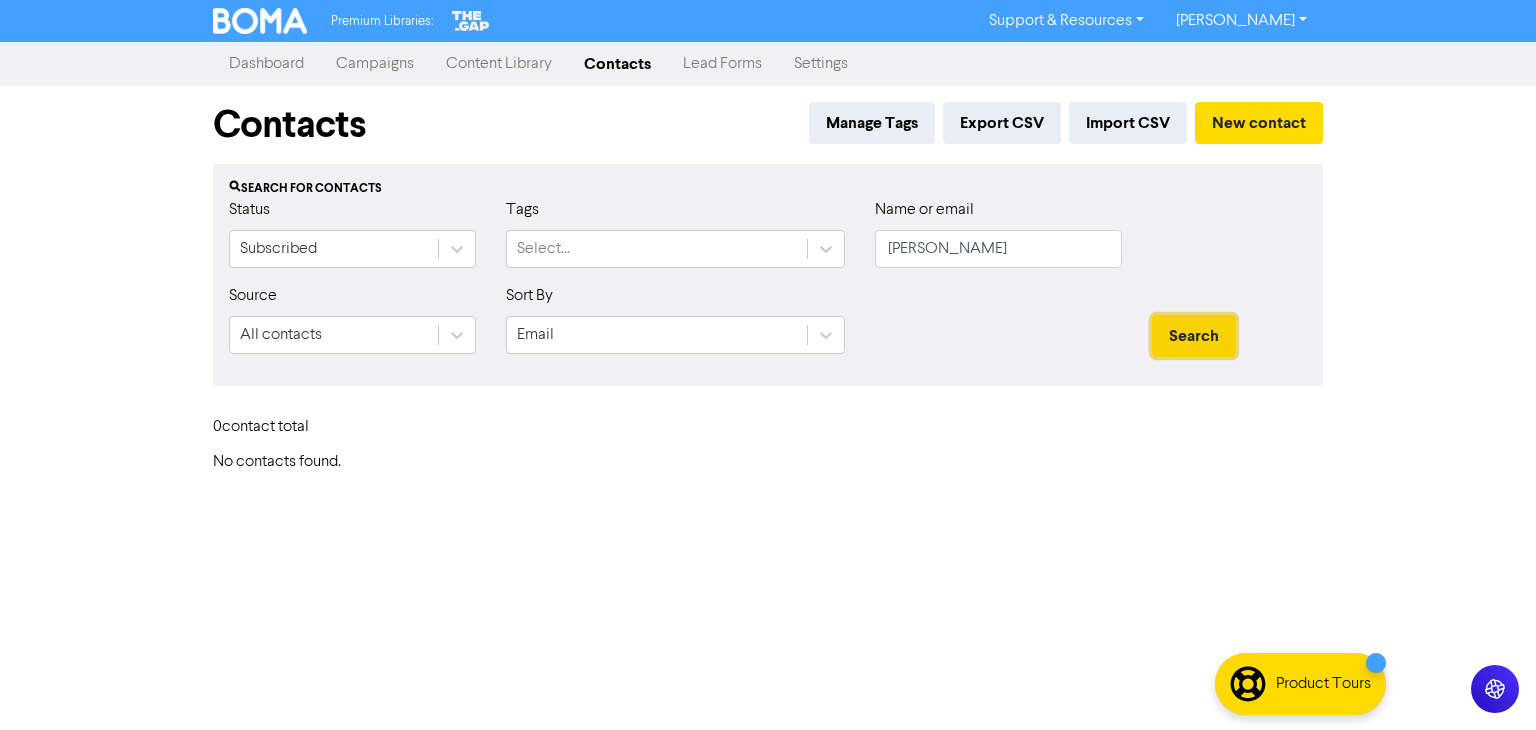 click on "Search" at bounding box center (1194, 336) 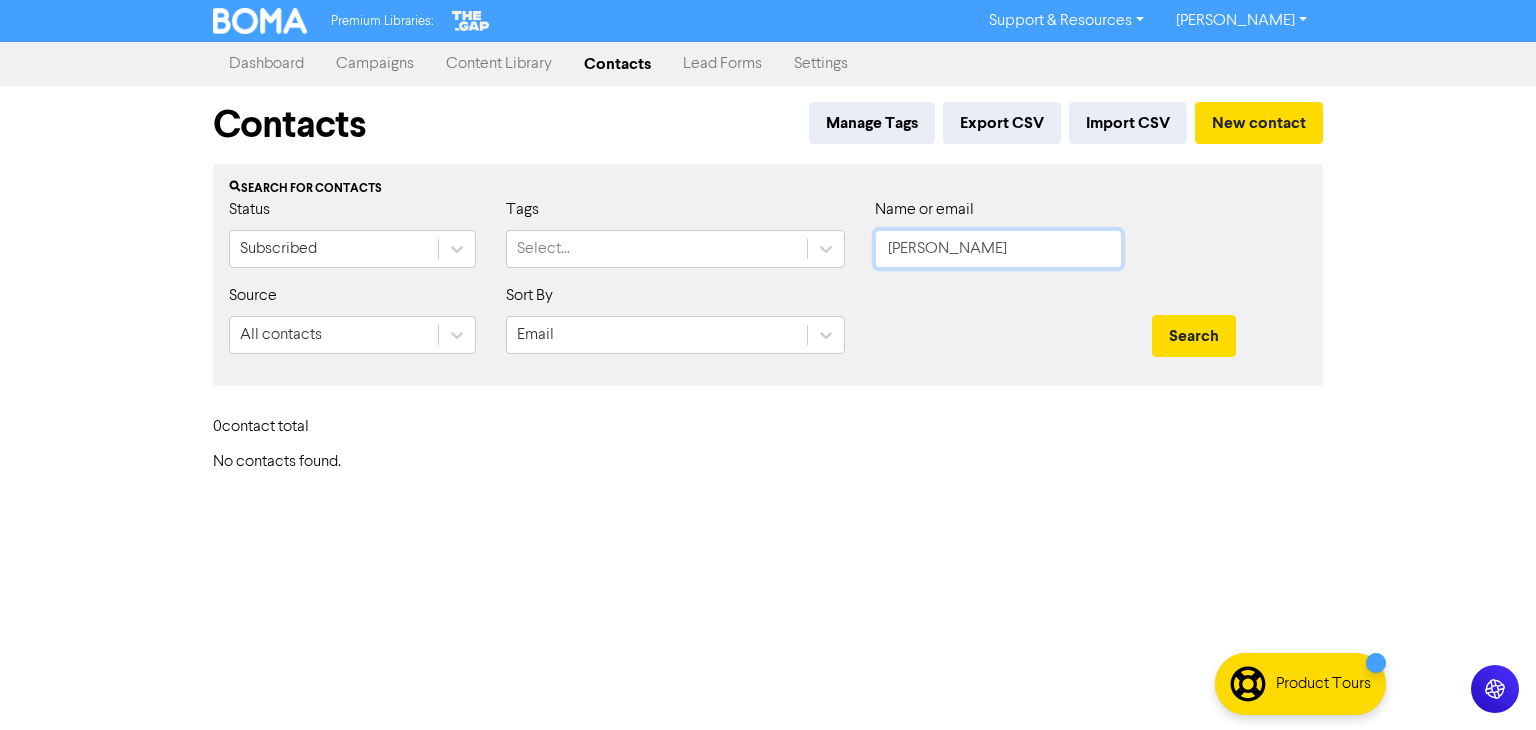 click on "[PERSON_NAME]" 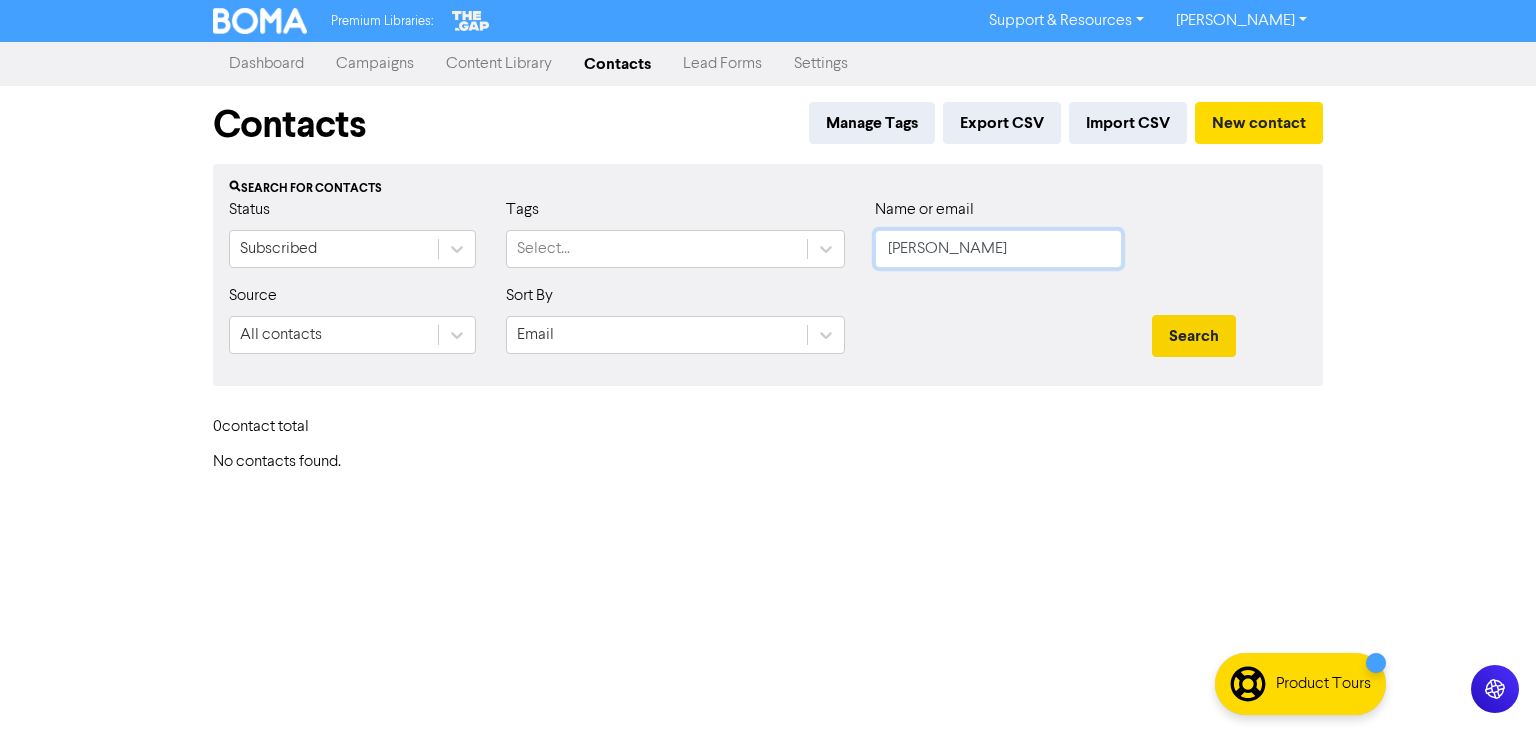 type on "[PERSON_NAME]" 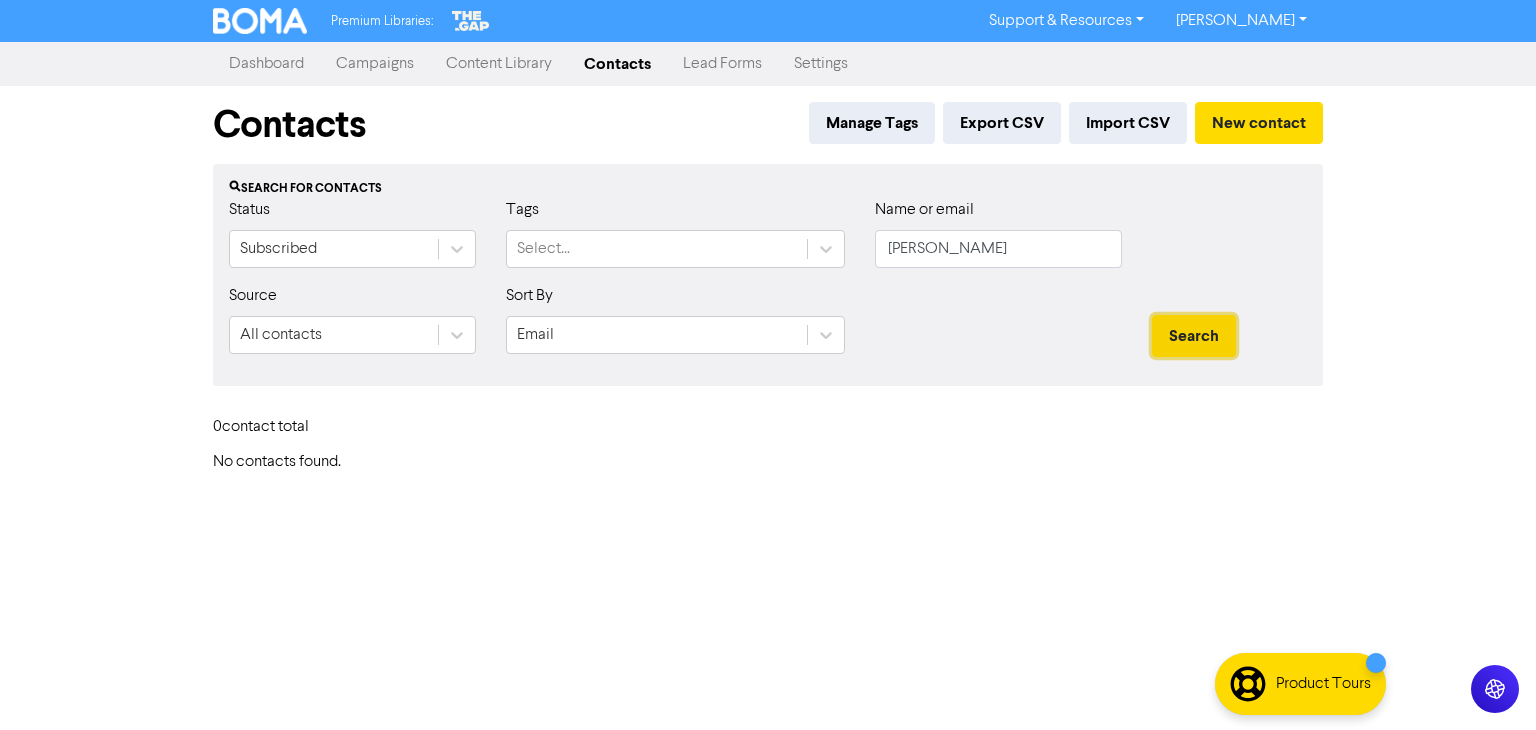 click on "Search" at bounding box center [1194, 336] 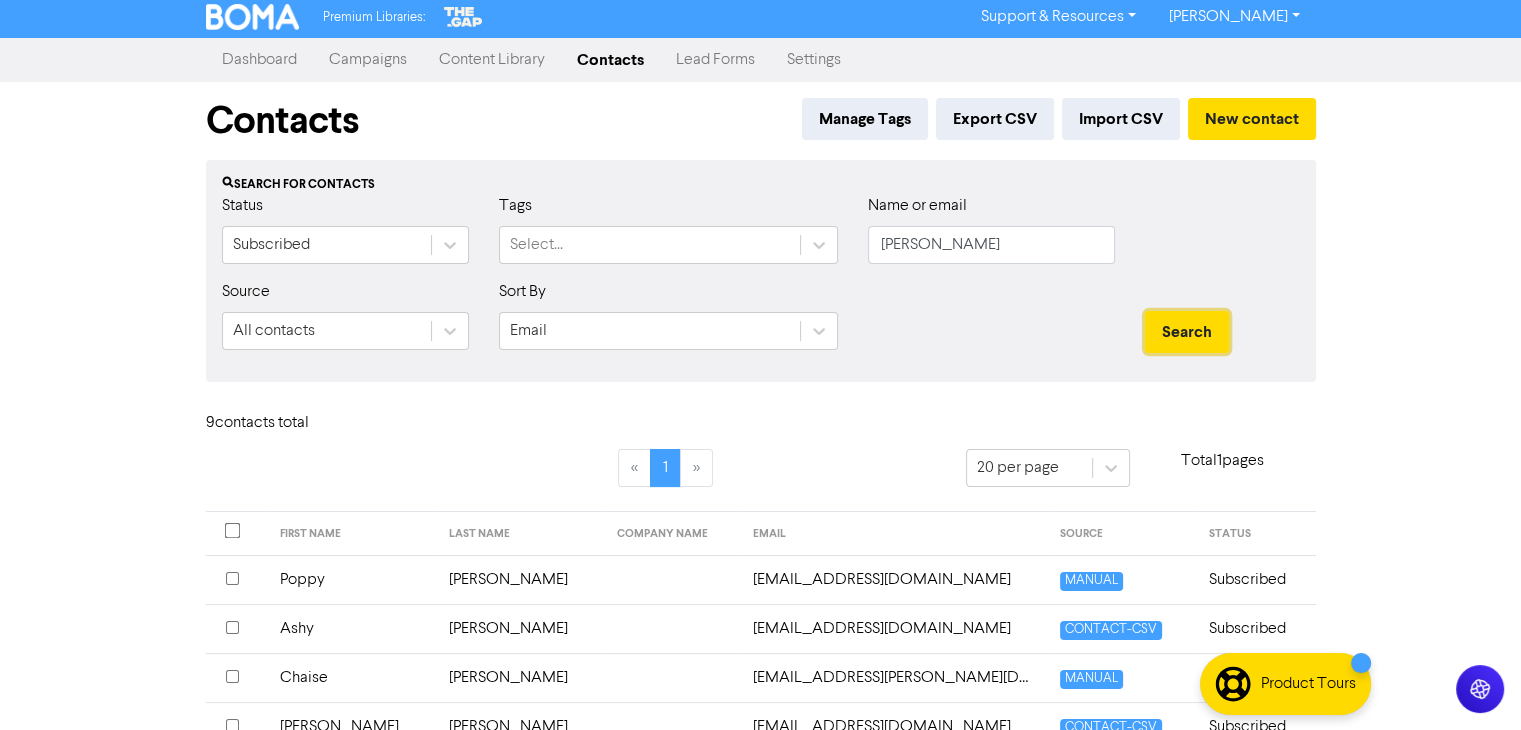 scroll, scrollTop: 0, scrollLeft: 0, axis: both 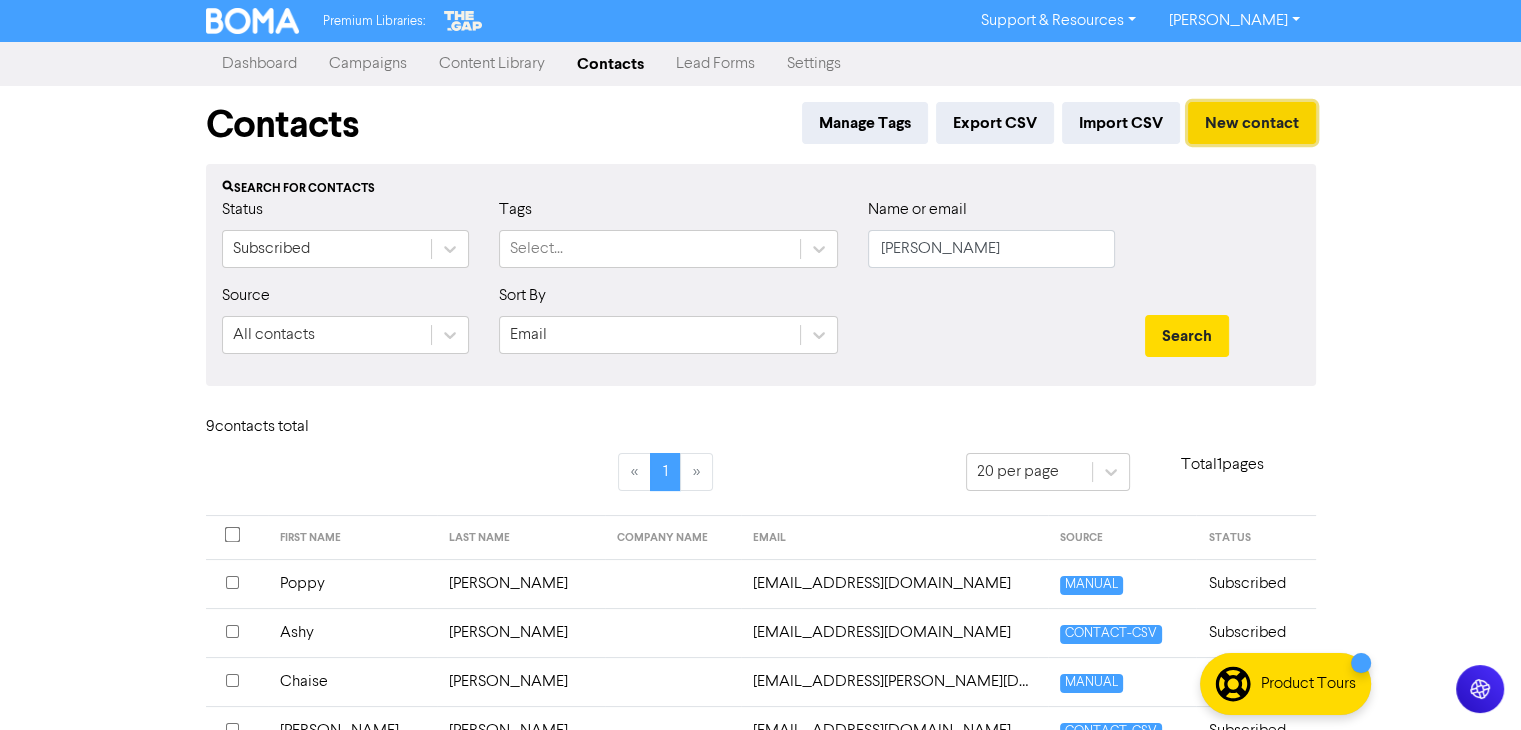 click on "New contact" at bounding box center (1252, 123) 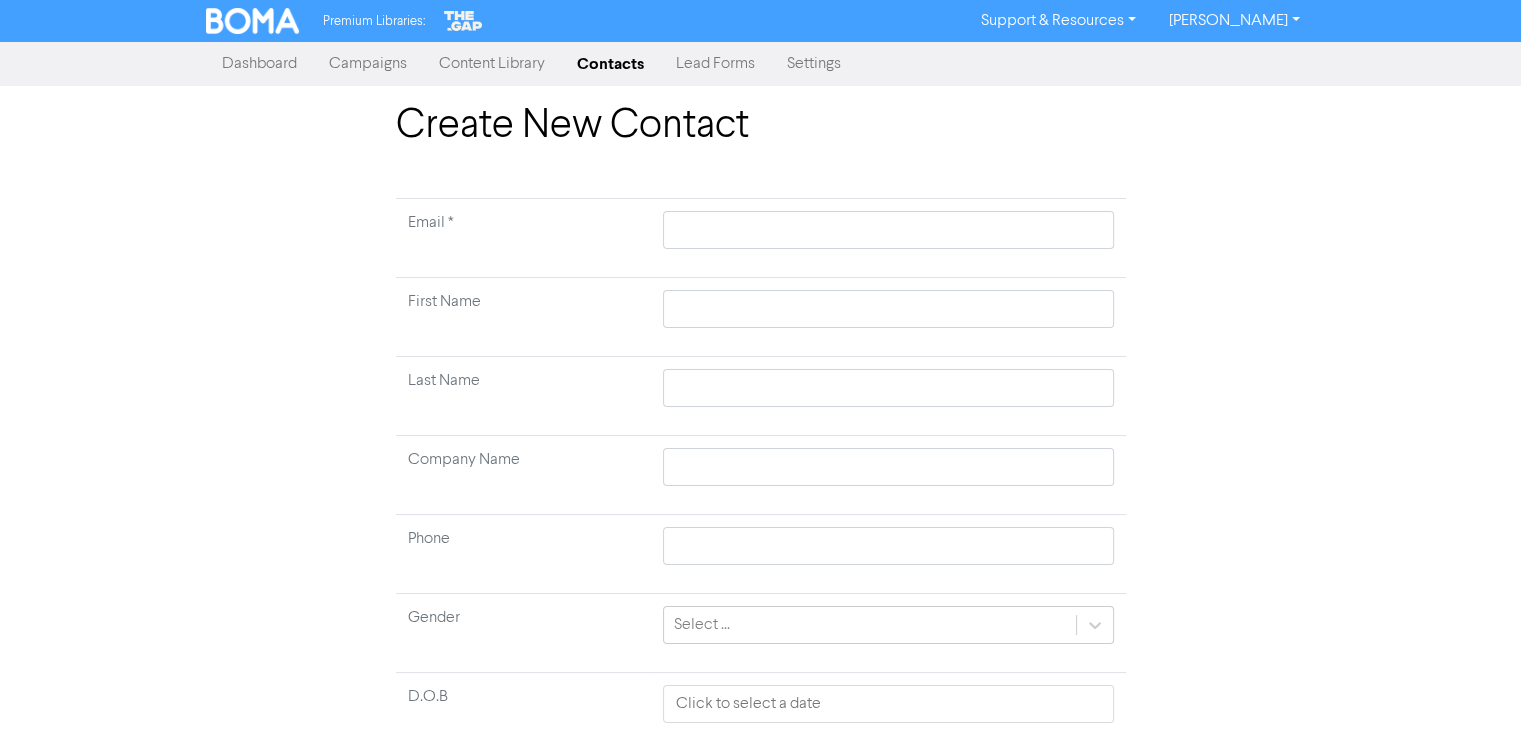 type 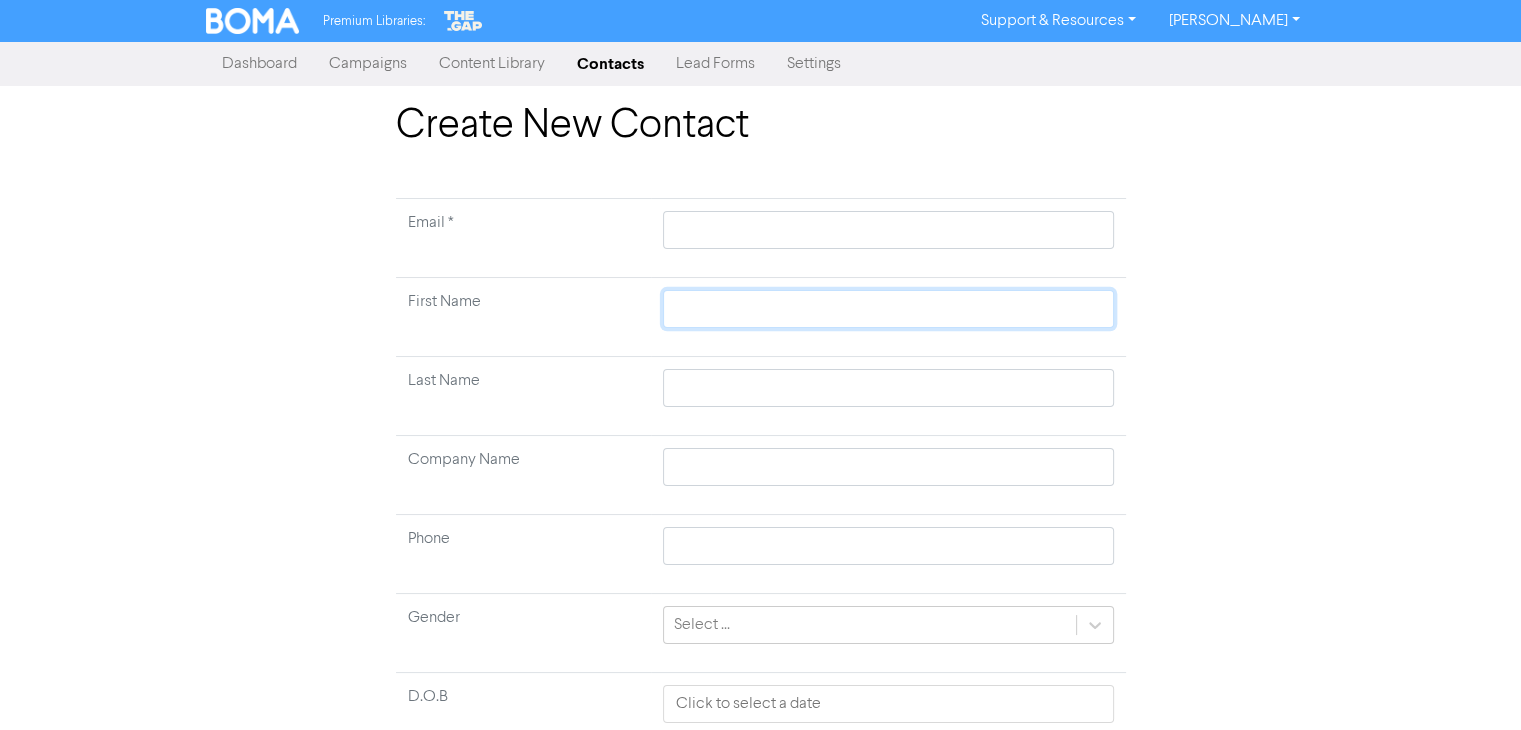 click 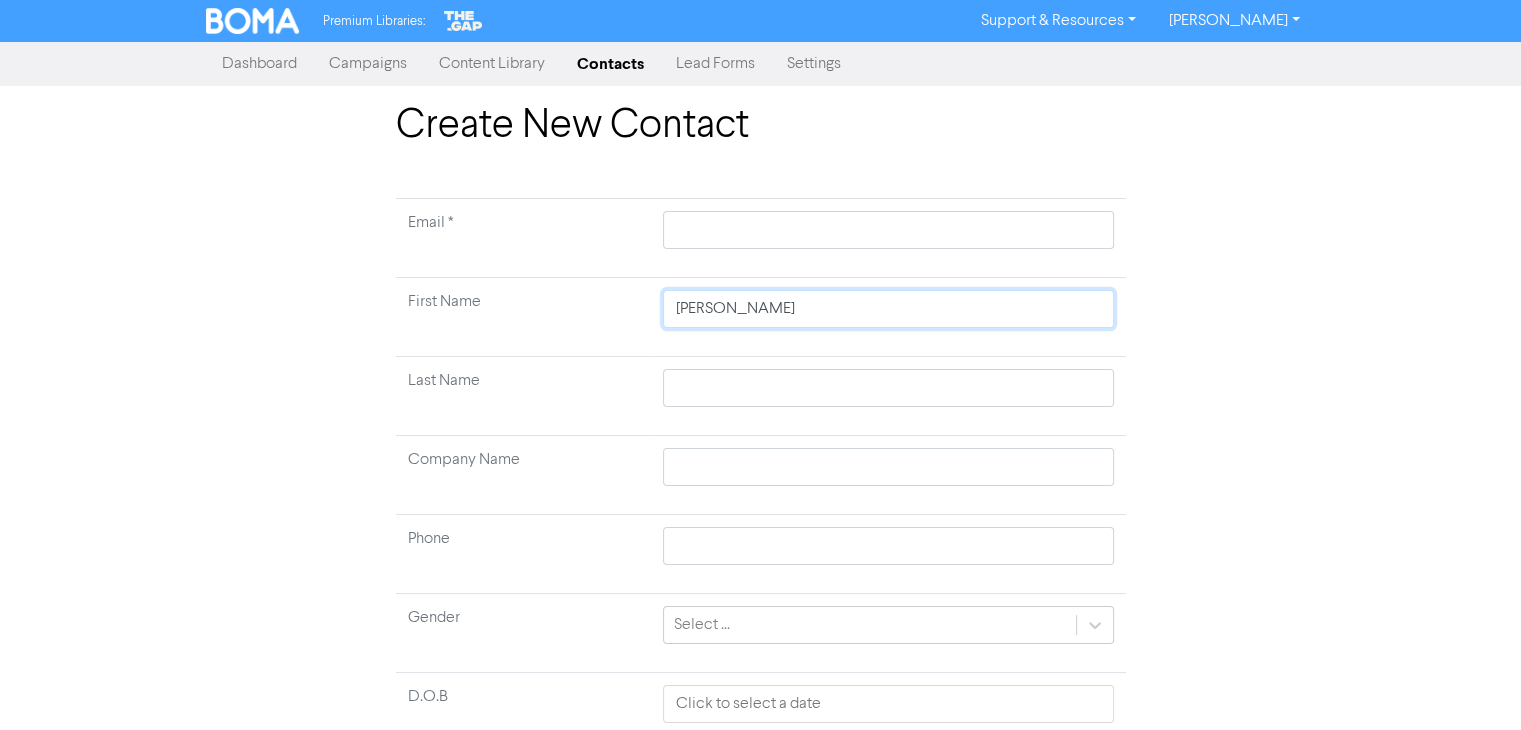 drag, startPoint x: 717, startPoint y: 304, endPoint x: 767, endPoint y: 308, distance: 50.159744 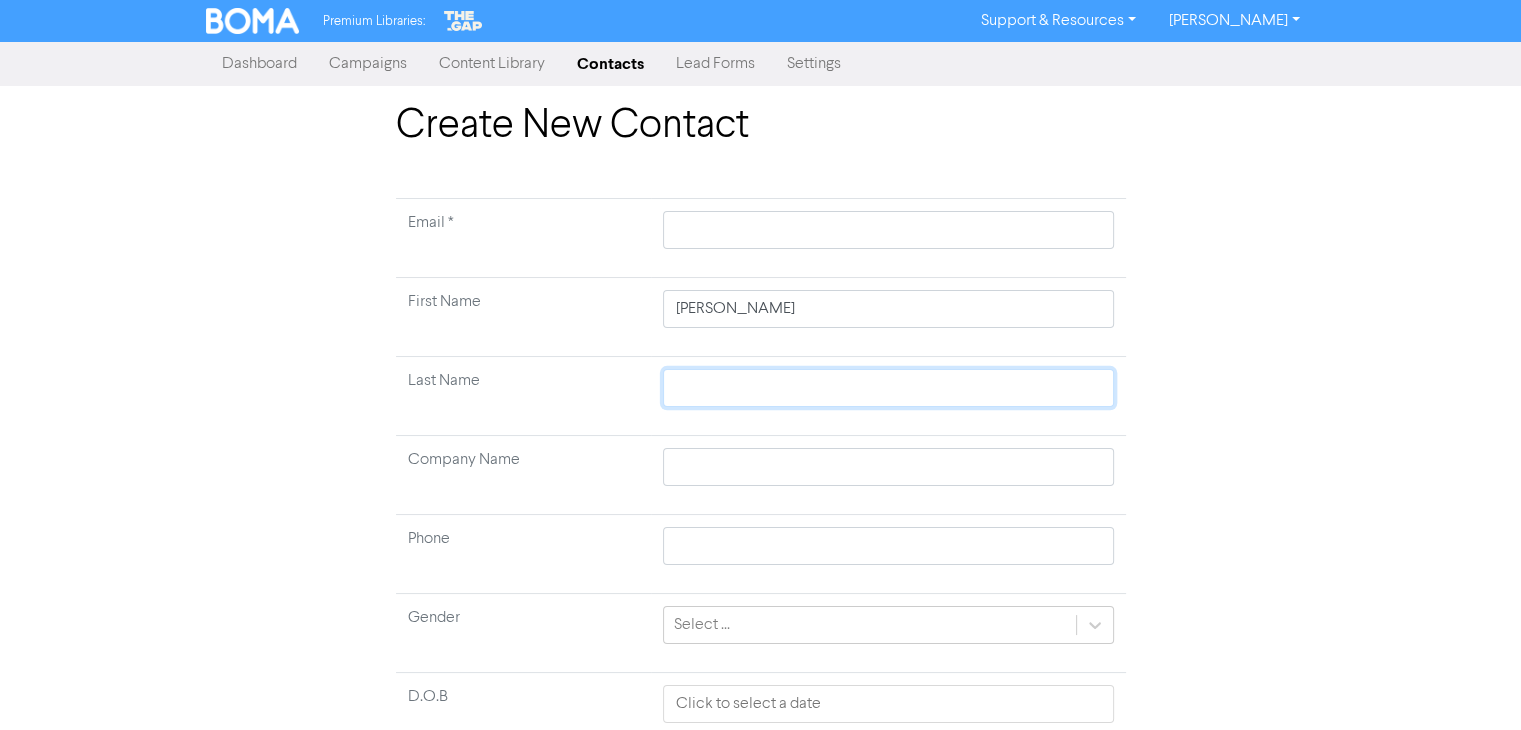 type 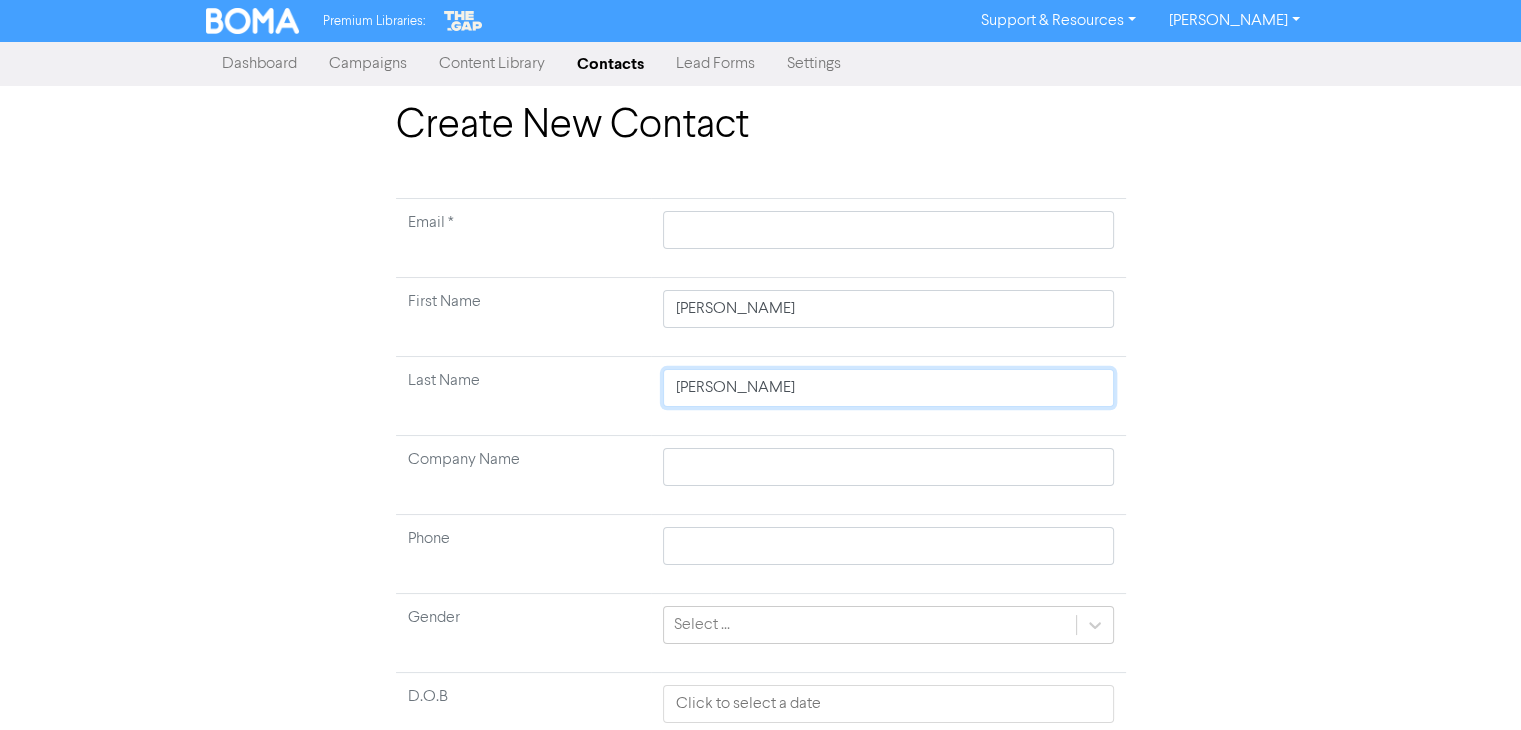 type on "[PERSON_NAME]" 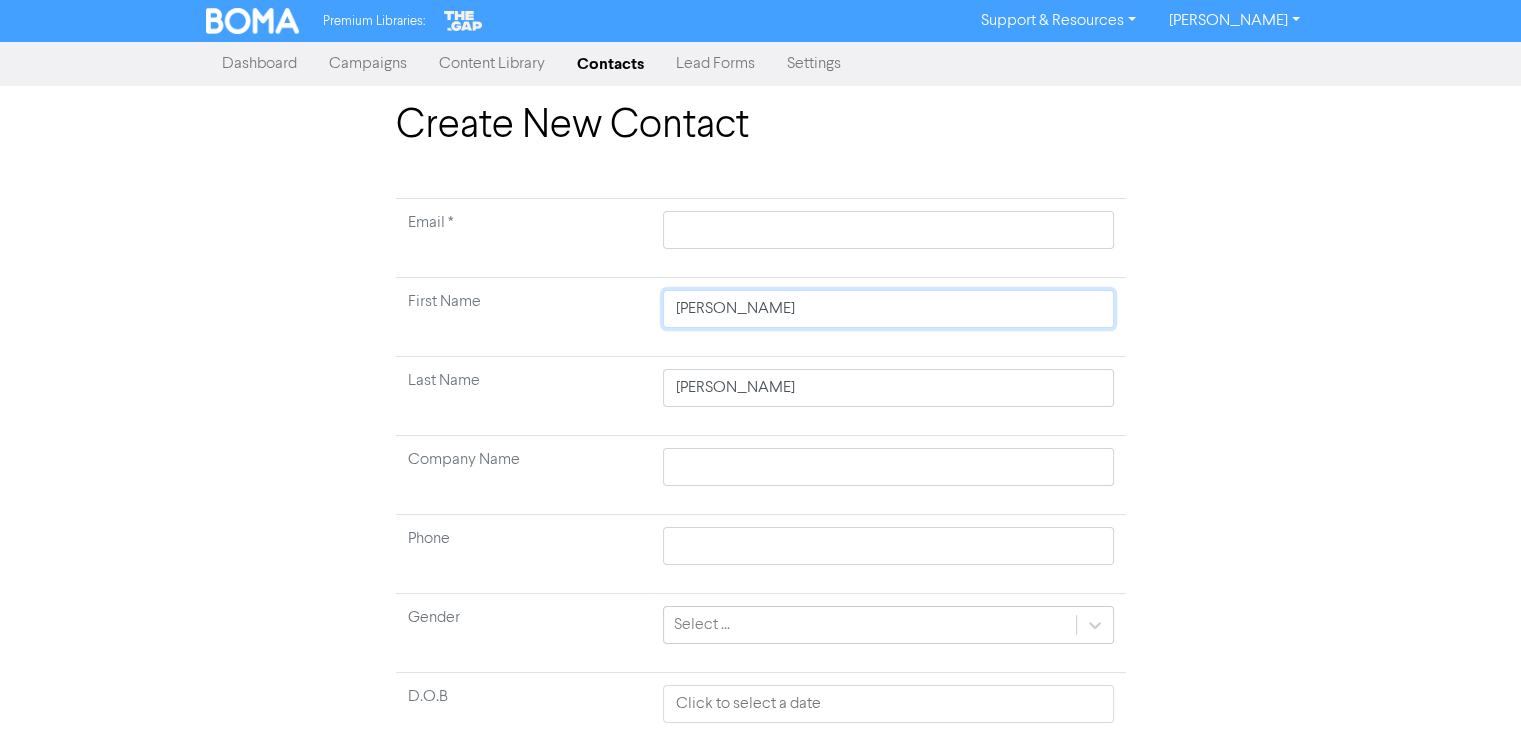 type 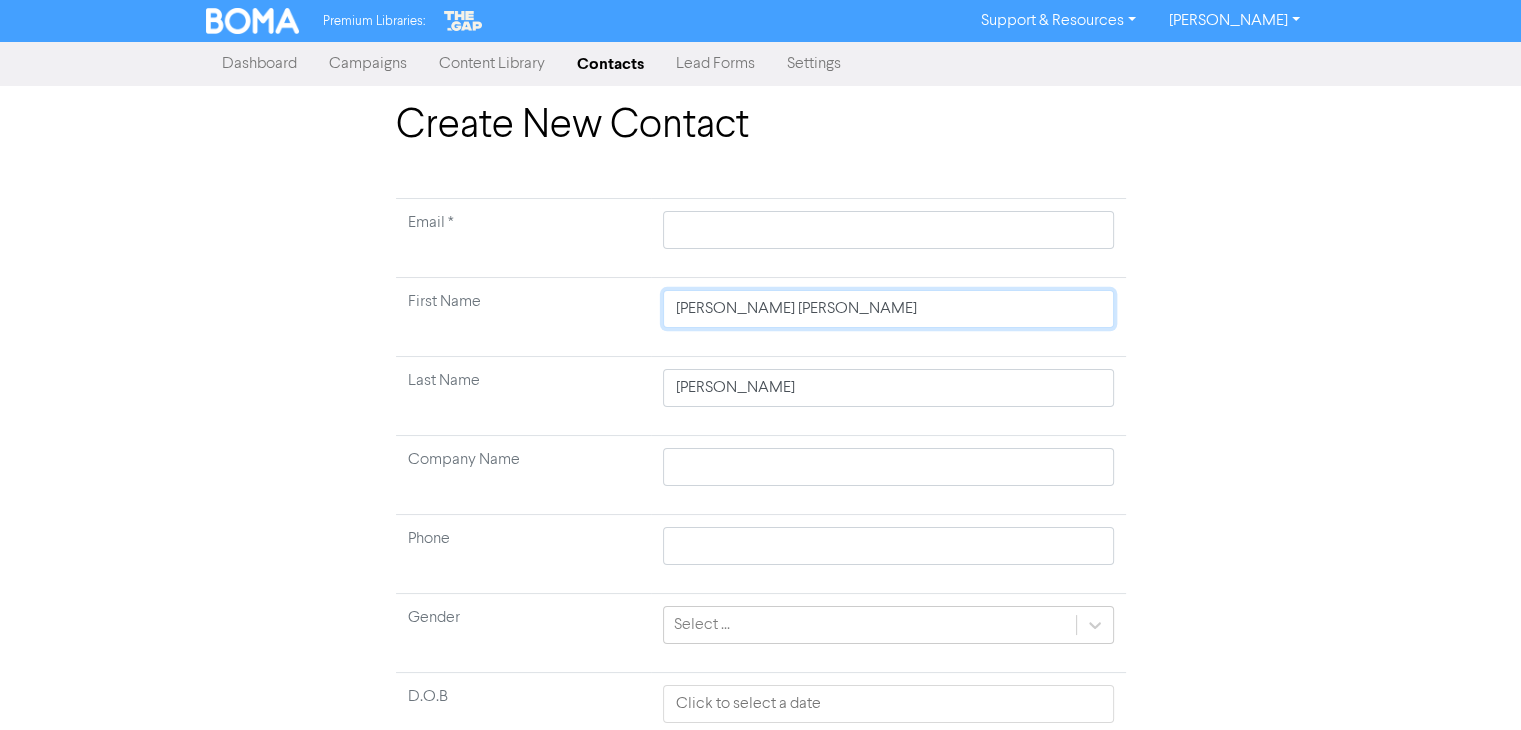 type 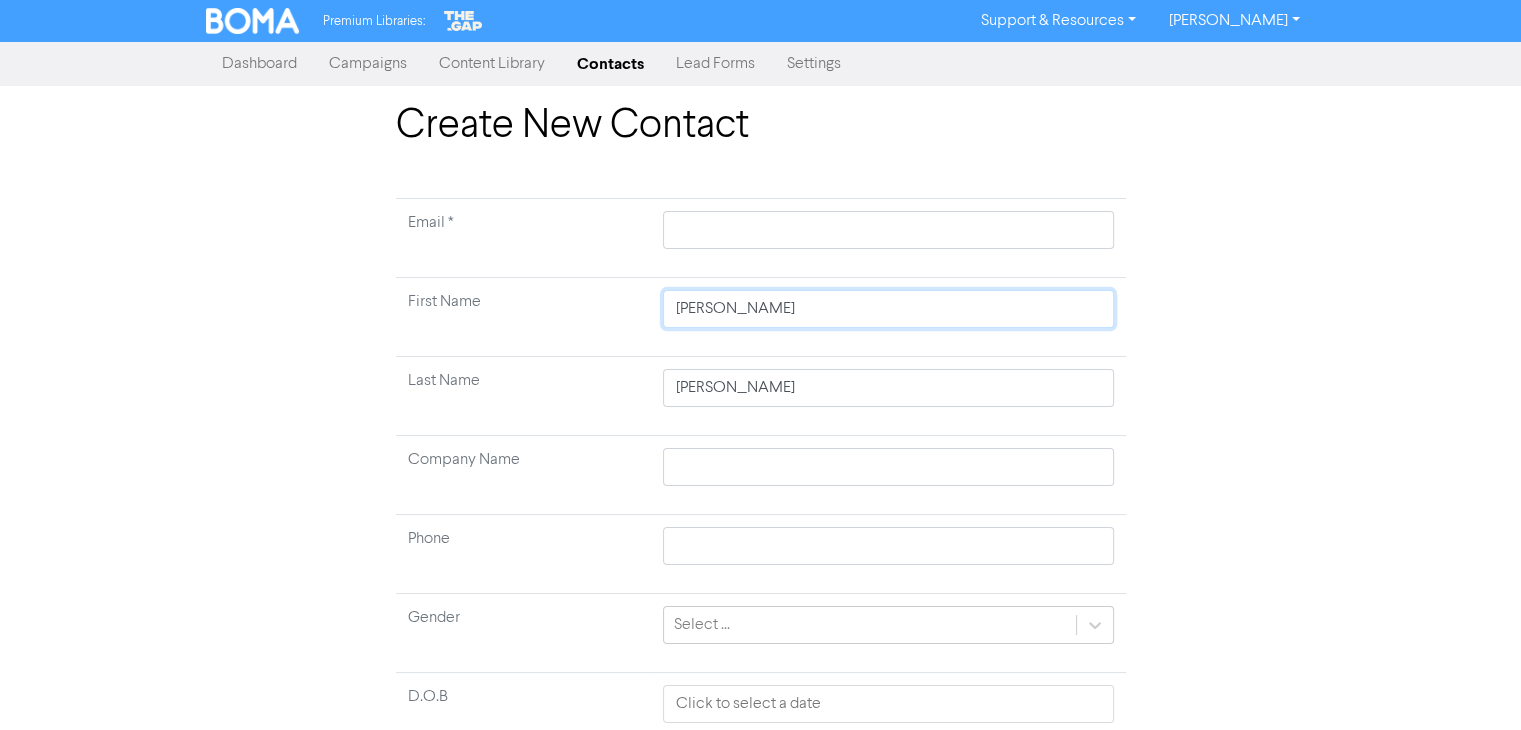 type 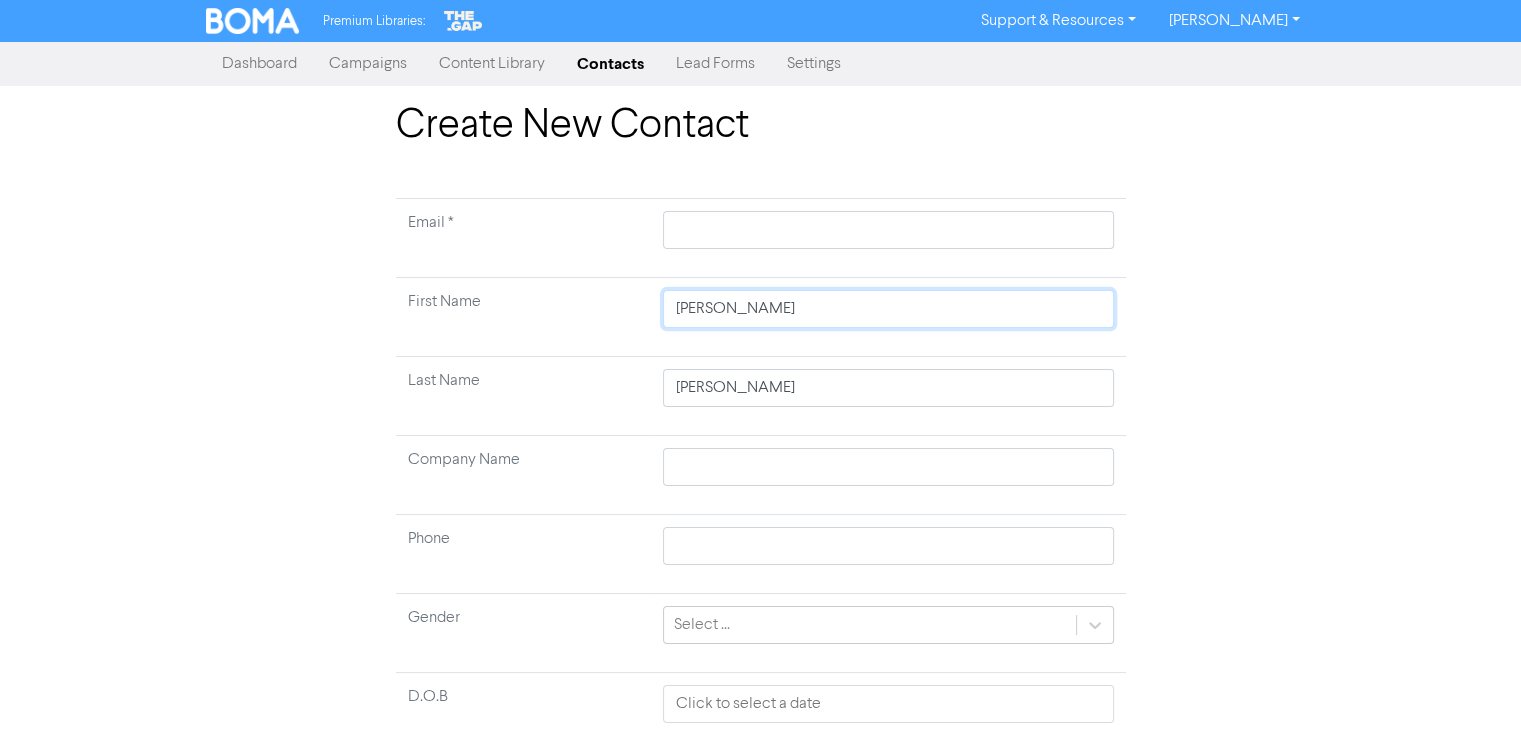 type on "[PERSON_NAME]" 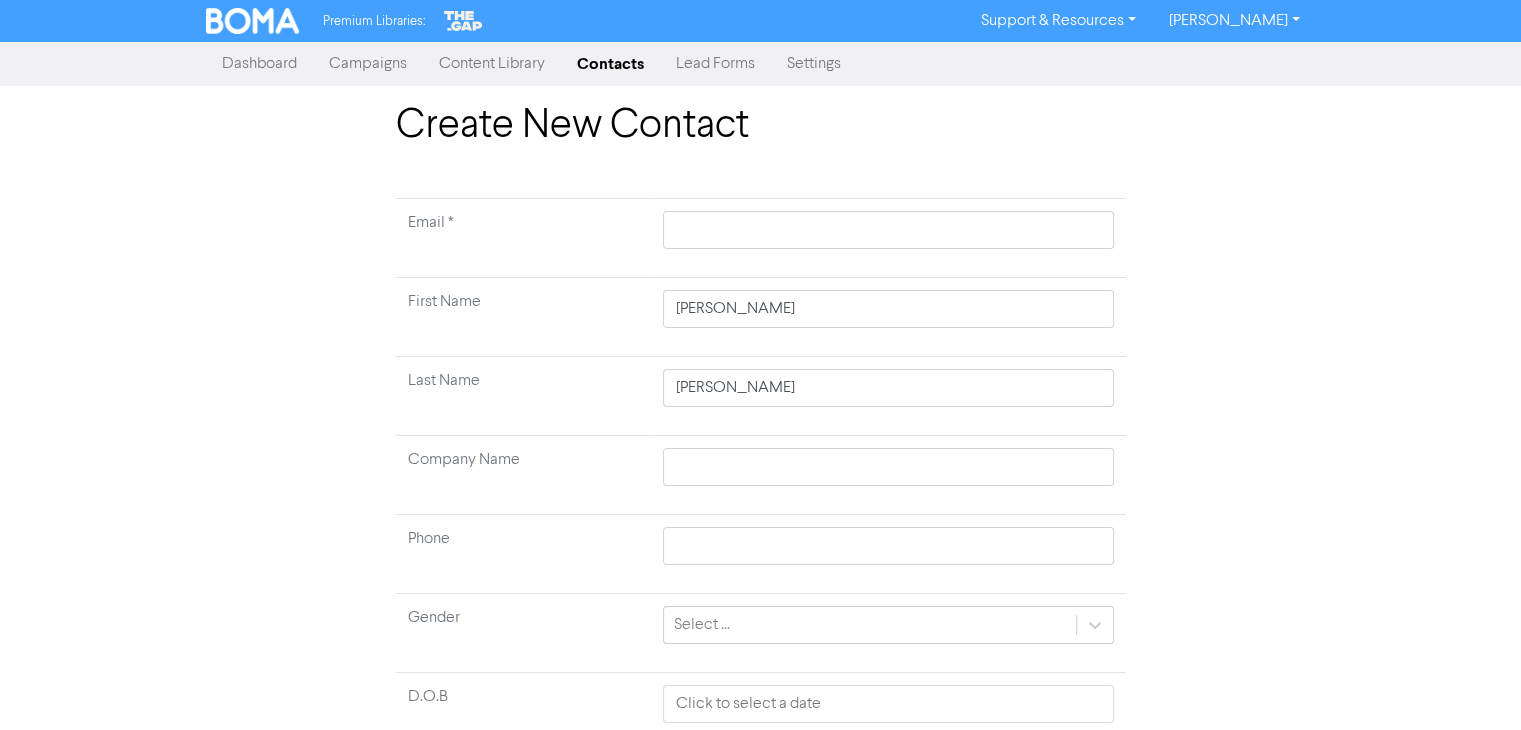 type 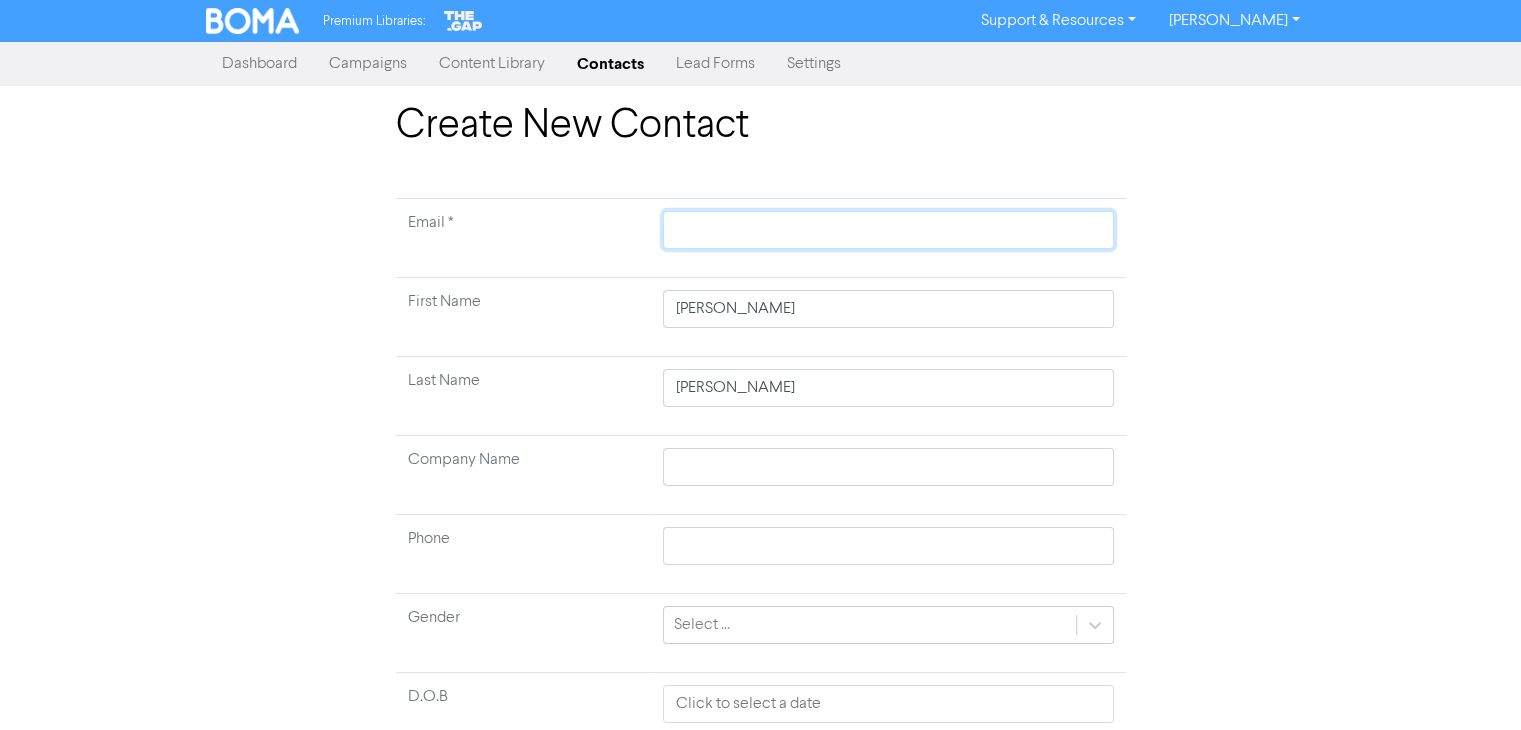 click 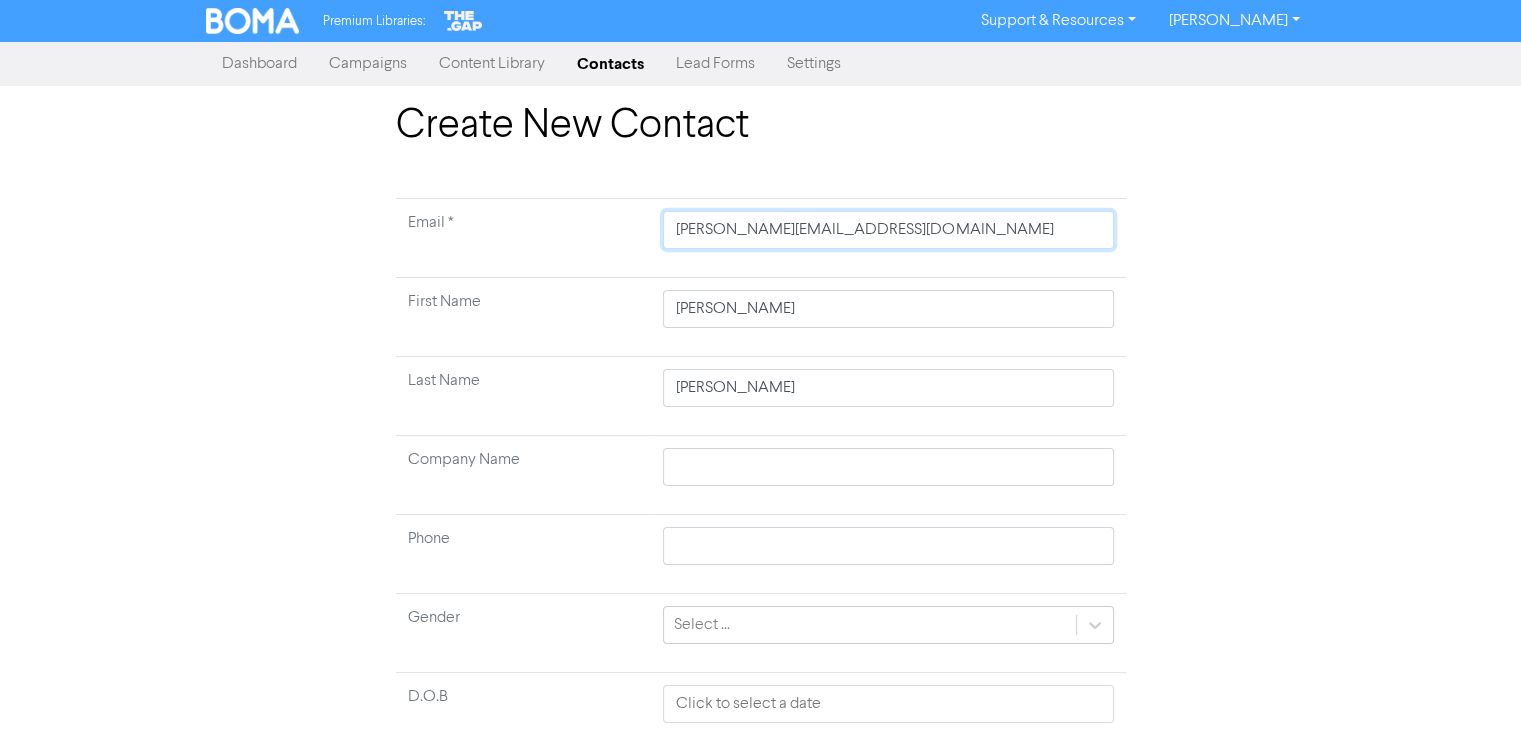 type on "[PERSON_NAME][EMAIL_ADDRESS][DOMAIN_NAME]" 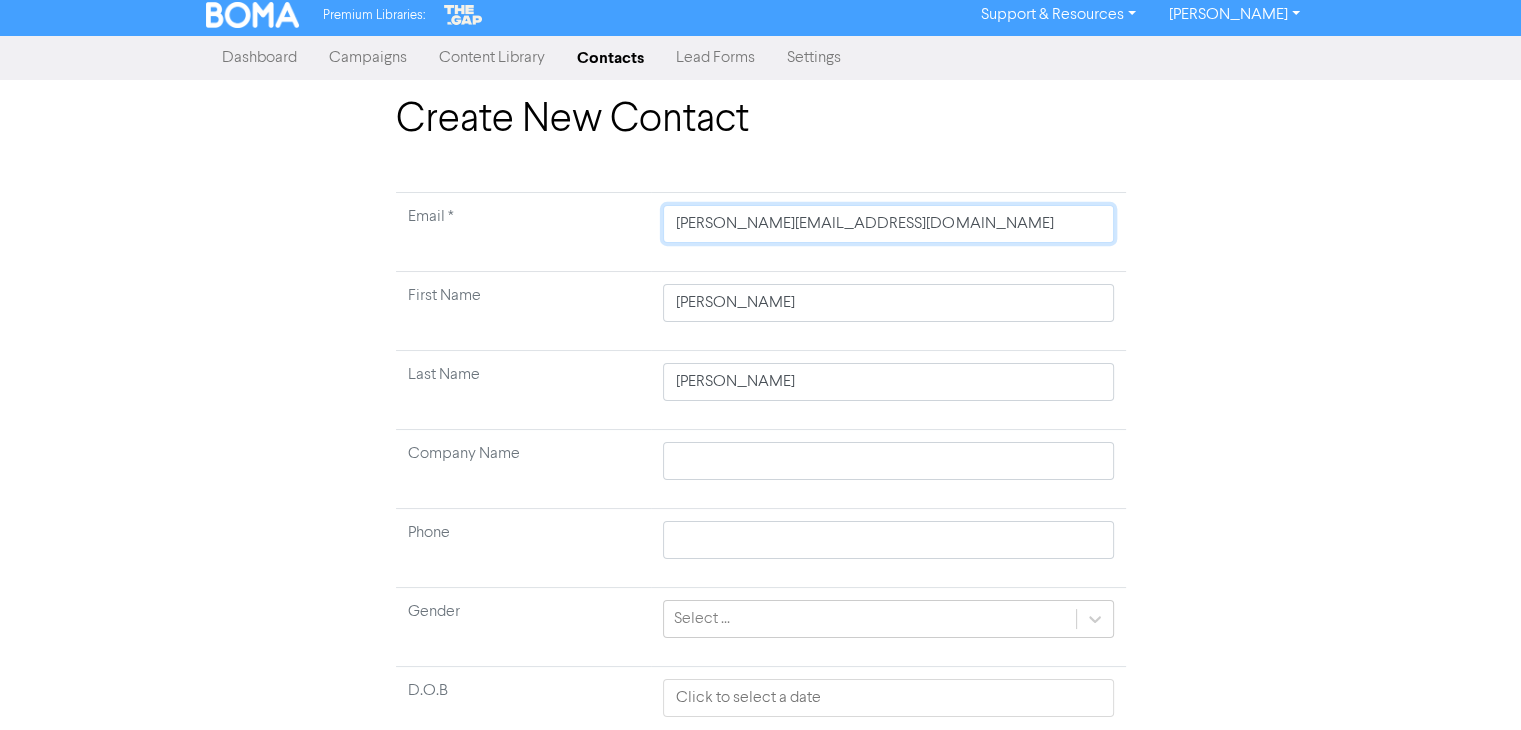 scroll, scrollTop: 156, scrollLeft: 0, axis: vertical 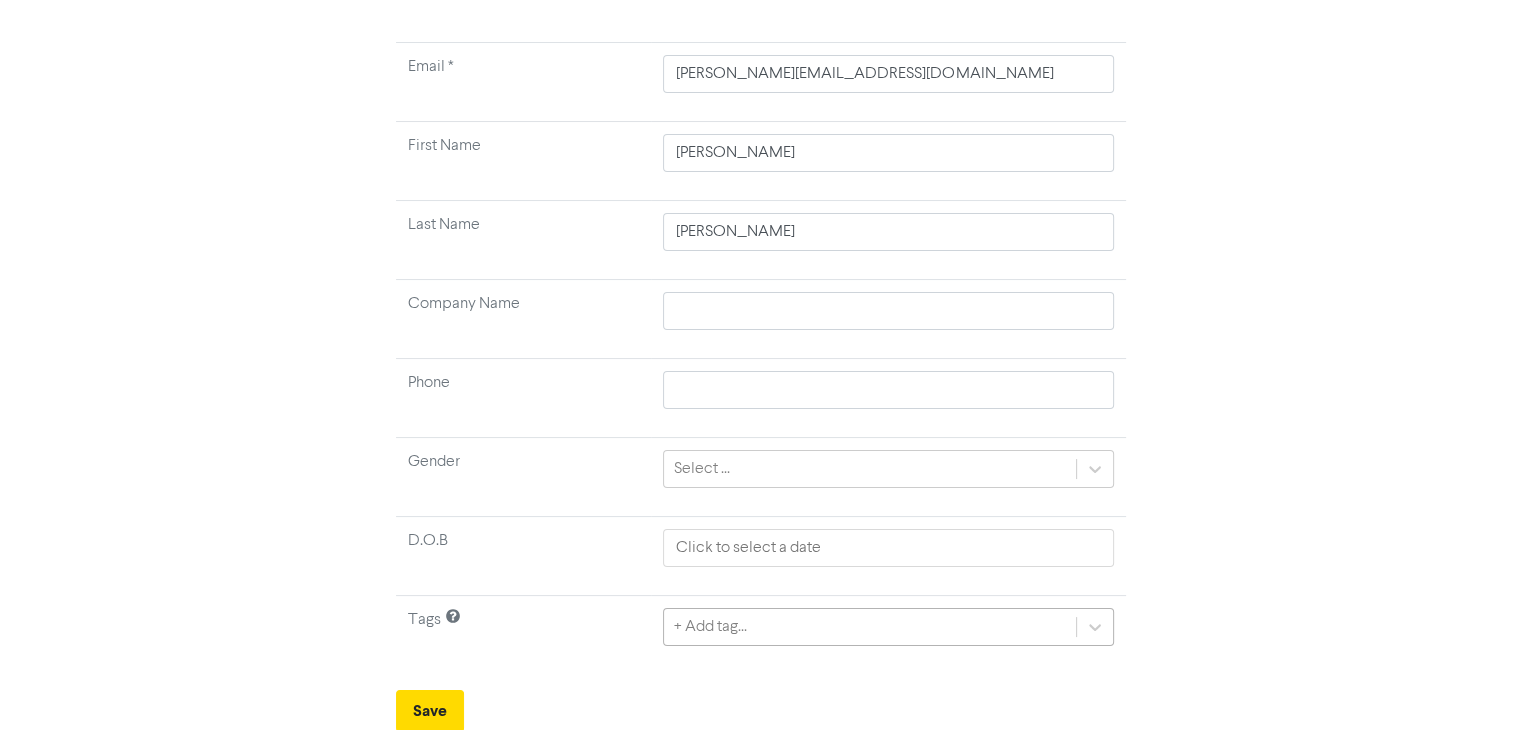type 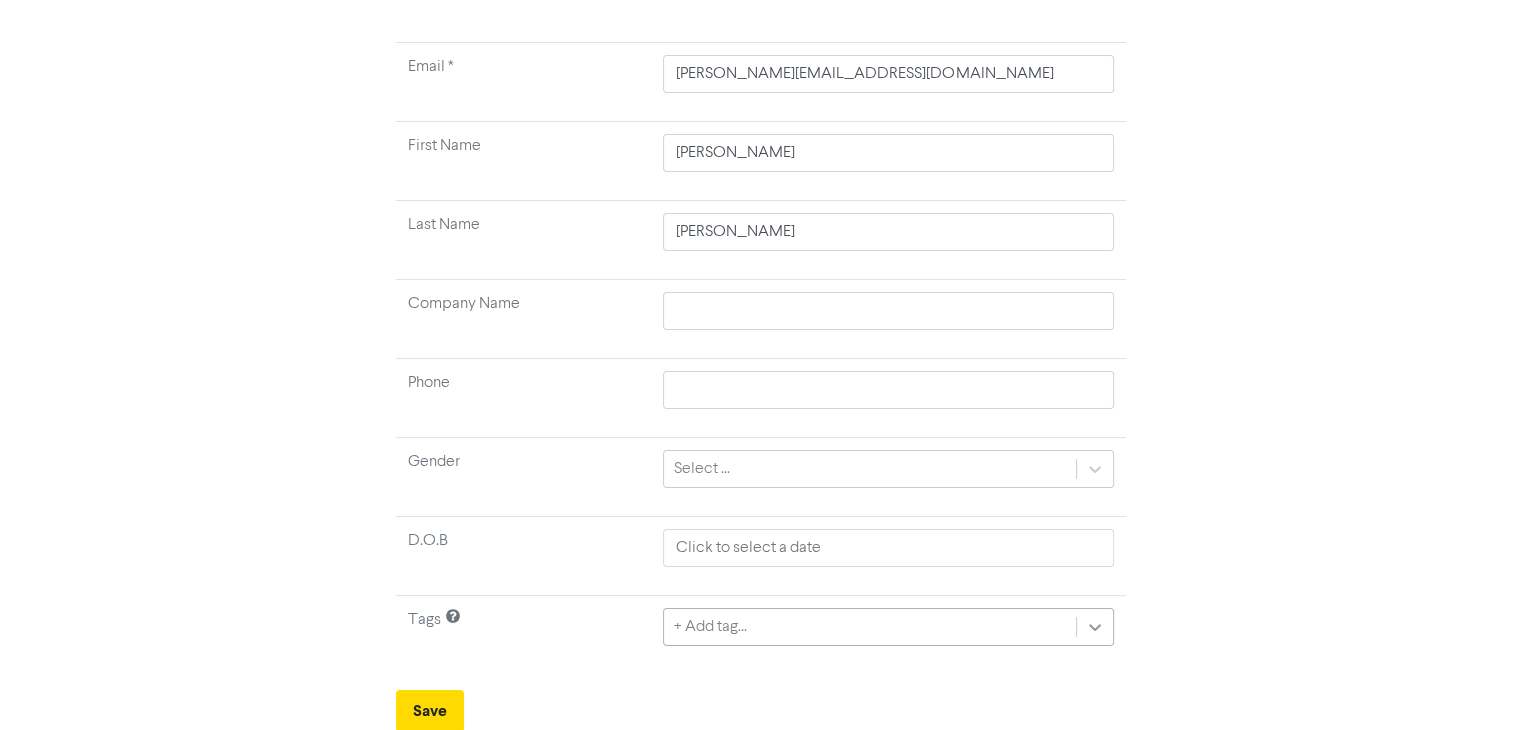 click on "+ Add tag..." 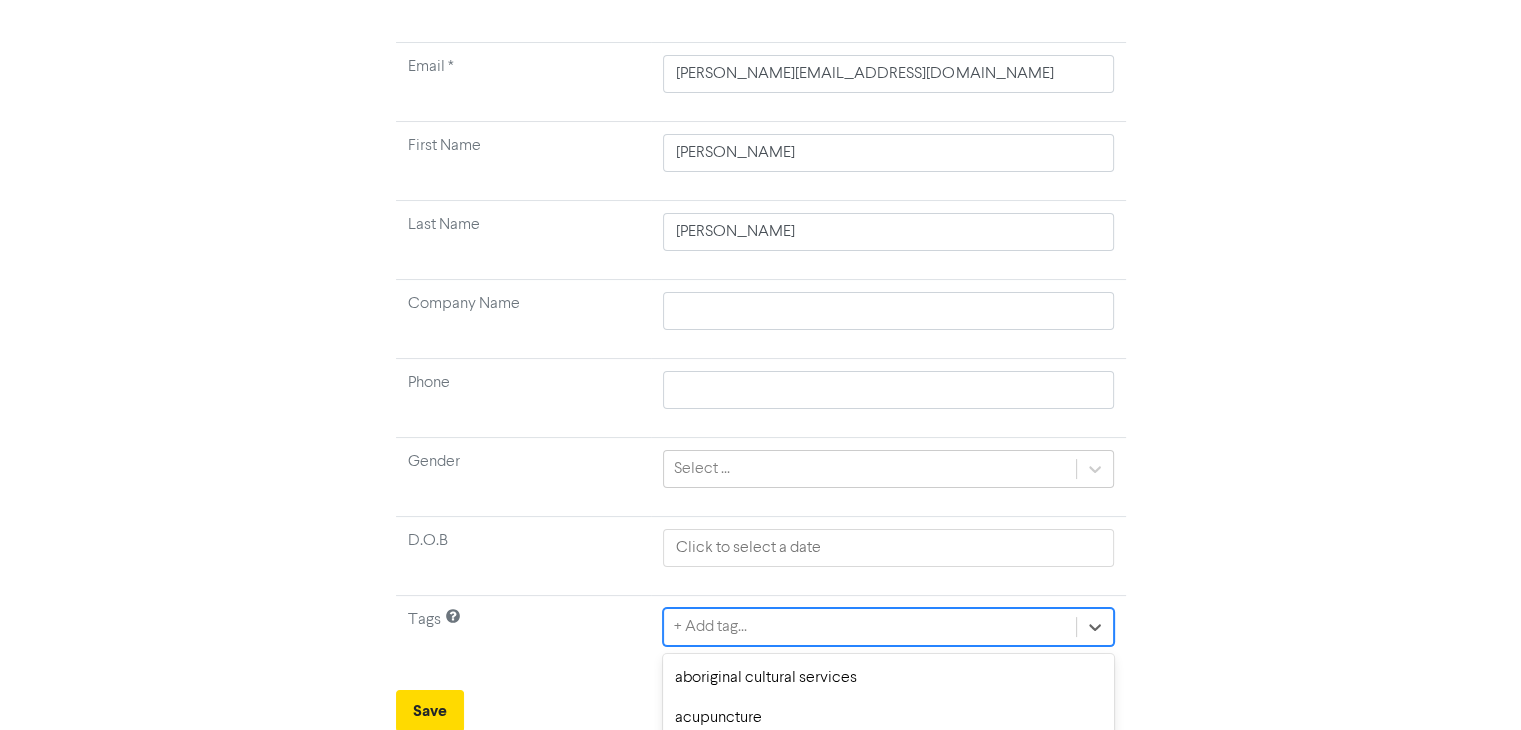 scroll, scrollTop: 378, scrollLeft: 0, axis: vertical 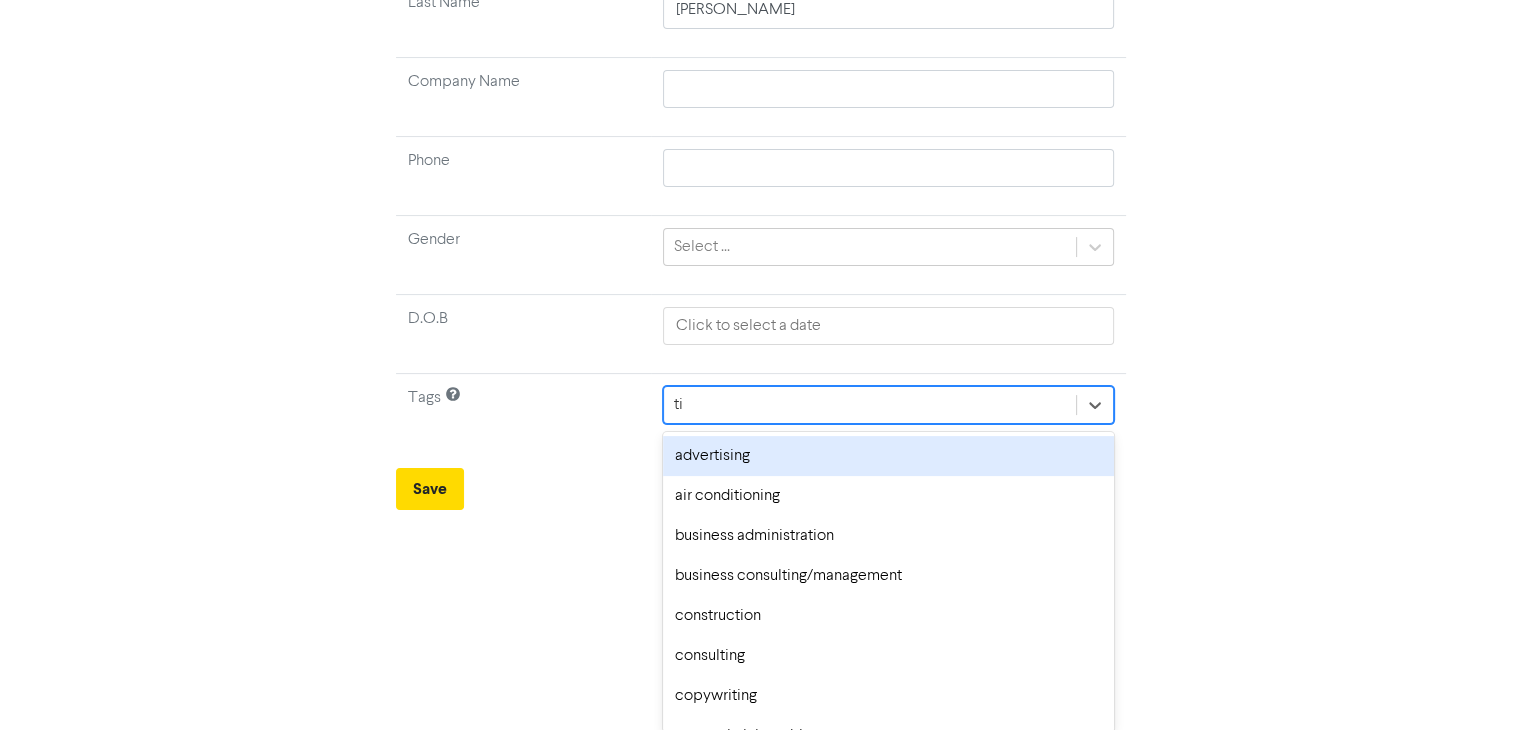 type on "tia" 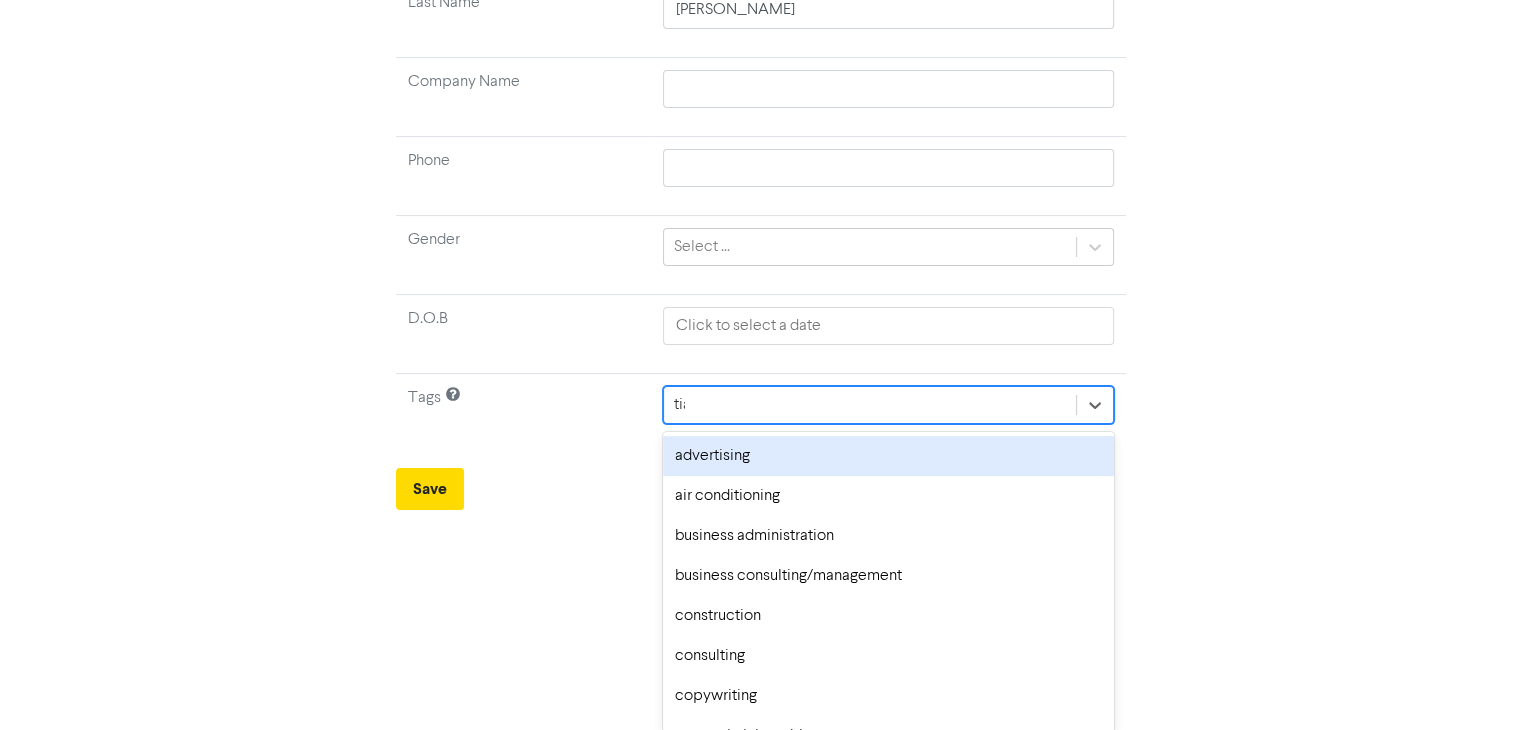 scroll, scrollTop: 166, scrollLeft: 0, axis: vertical 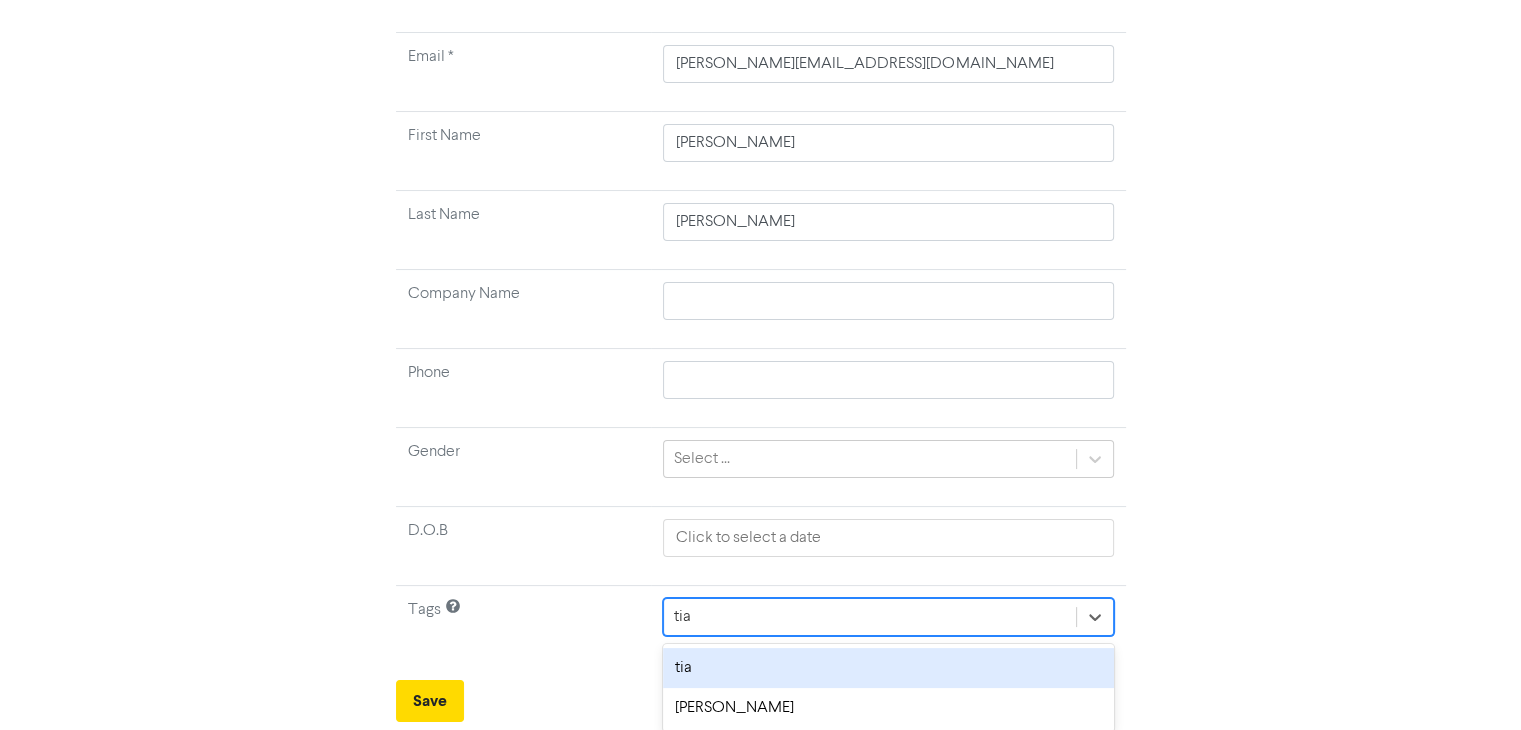 click on "tia" at bounding box center (888, 668) 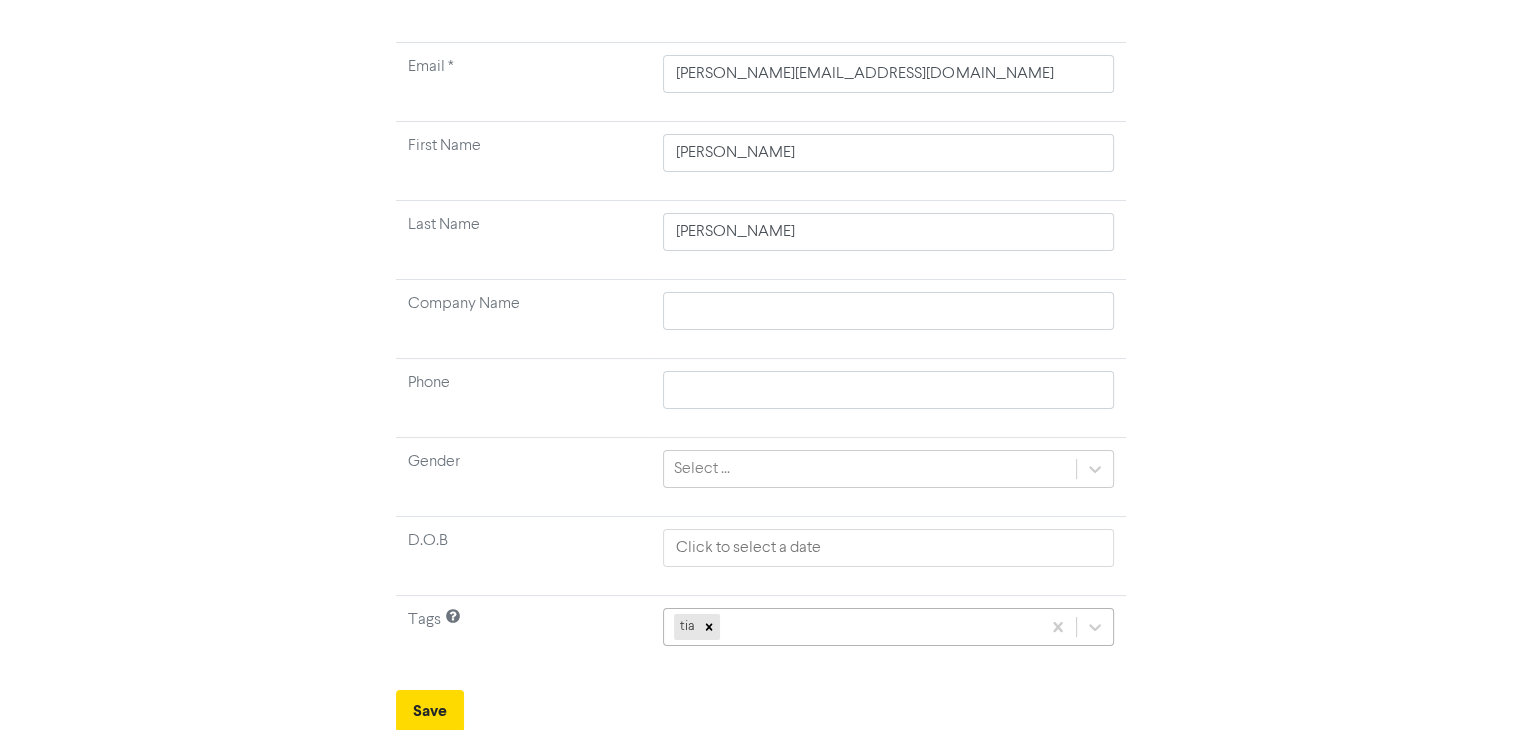 click on "tia" 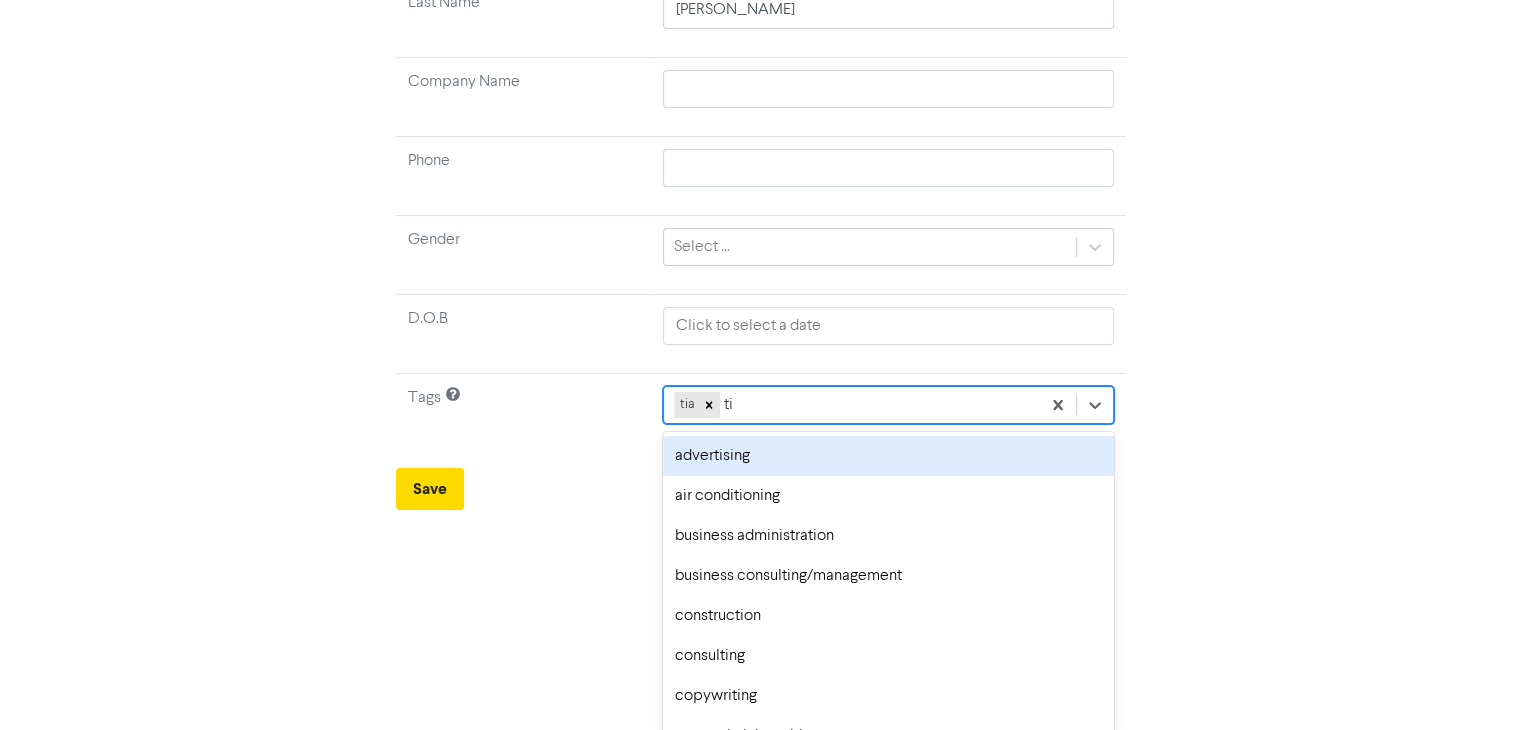 type on "tia" 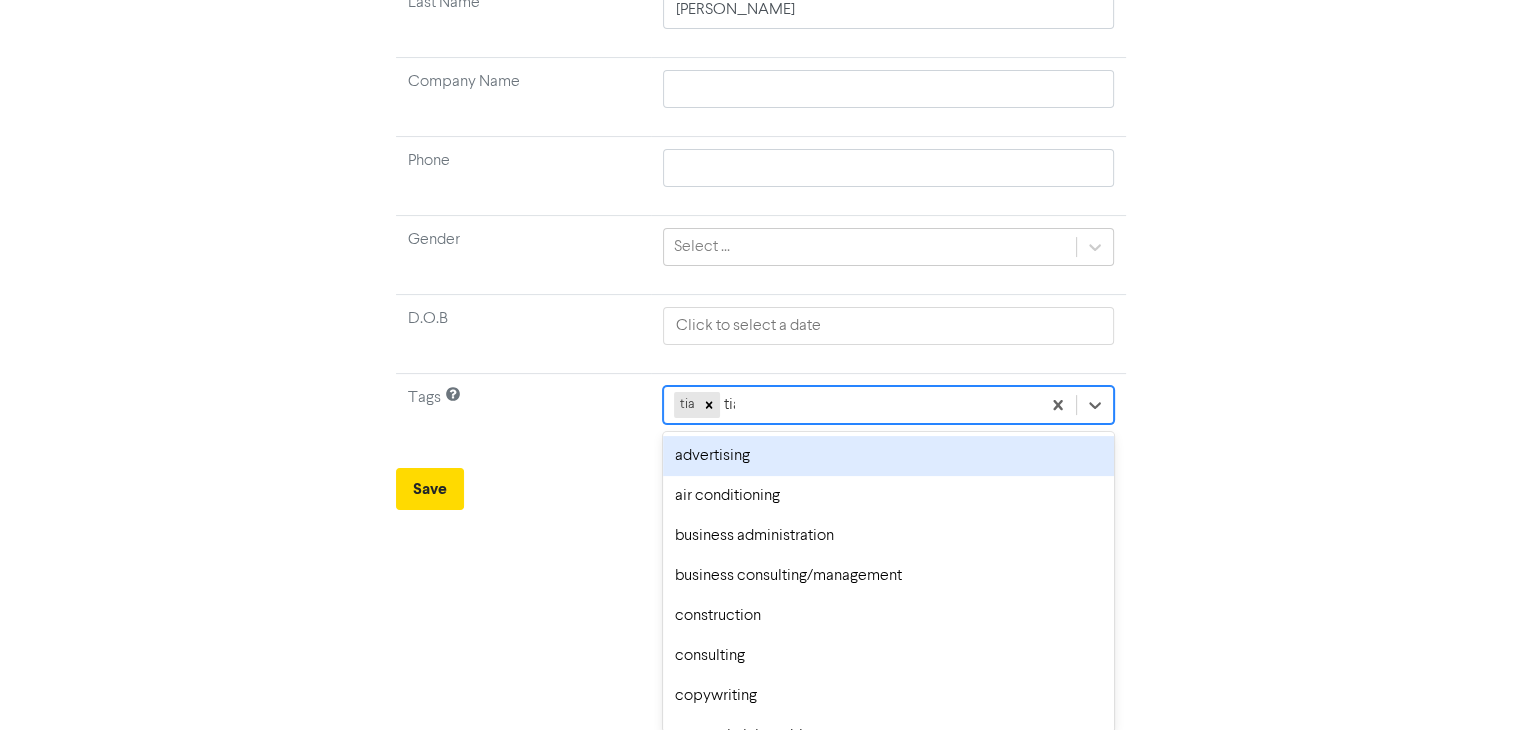 scroll, scrollTop: 156, scrollLeft: 0, axis: vertical 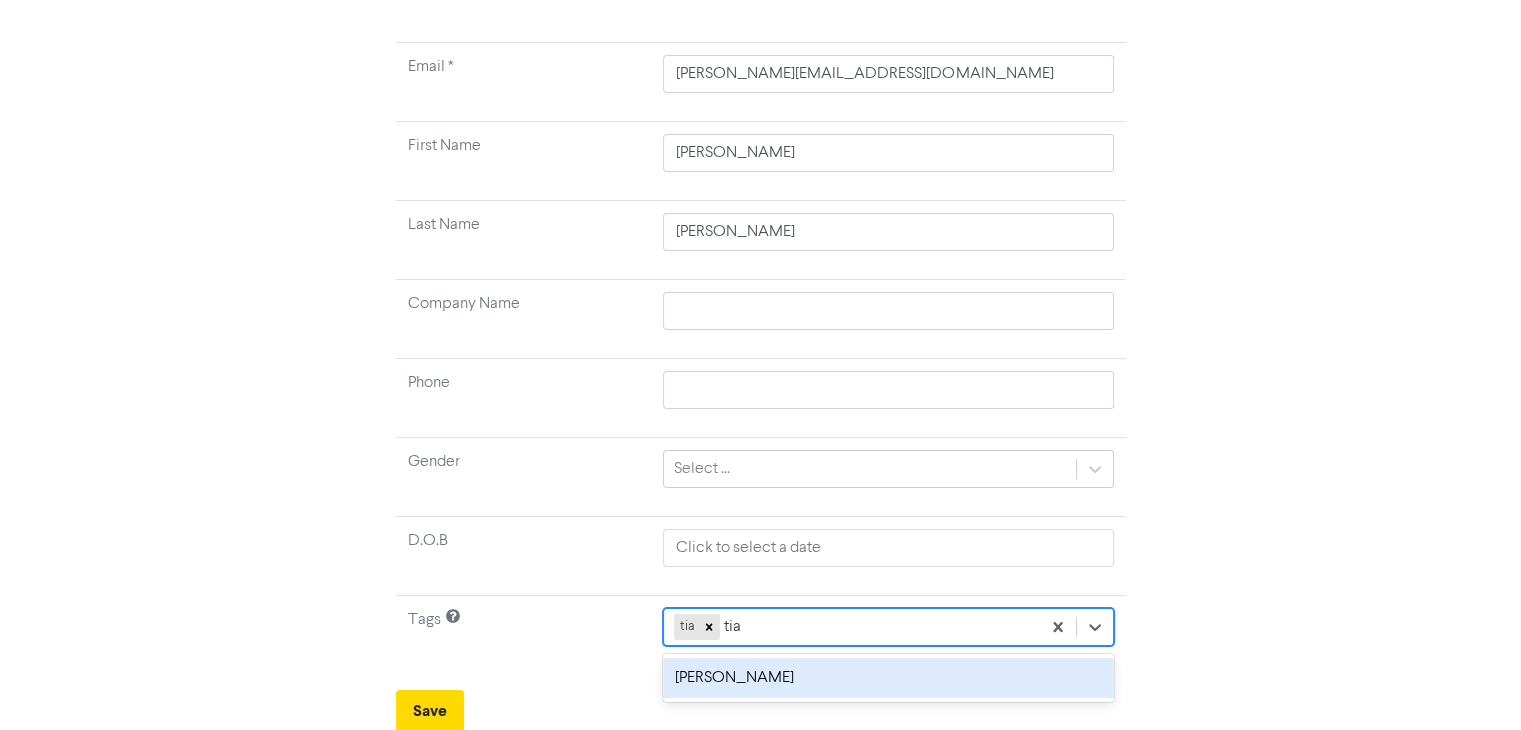click on "[PERSON_NAME]" at bounding box center [888, 678] 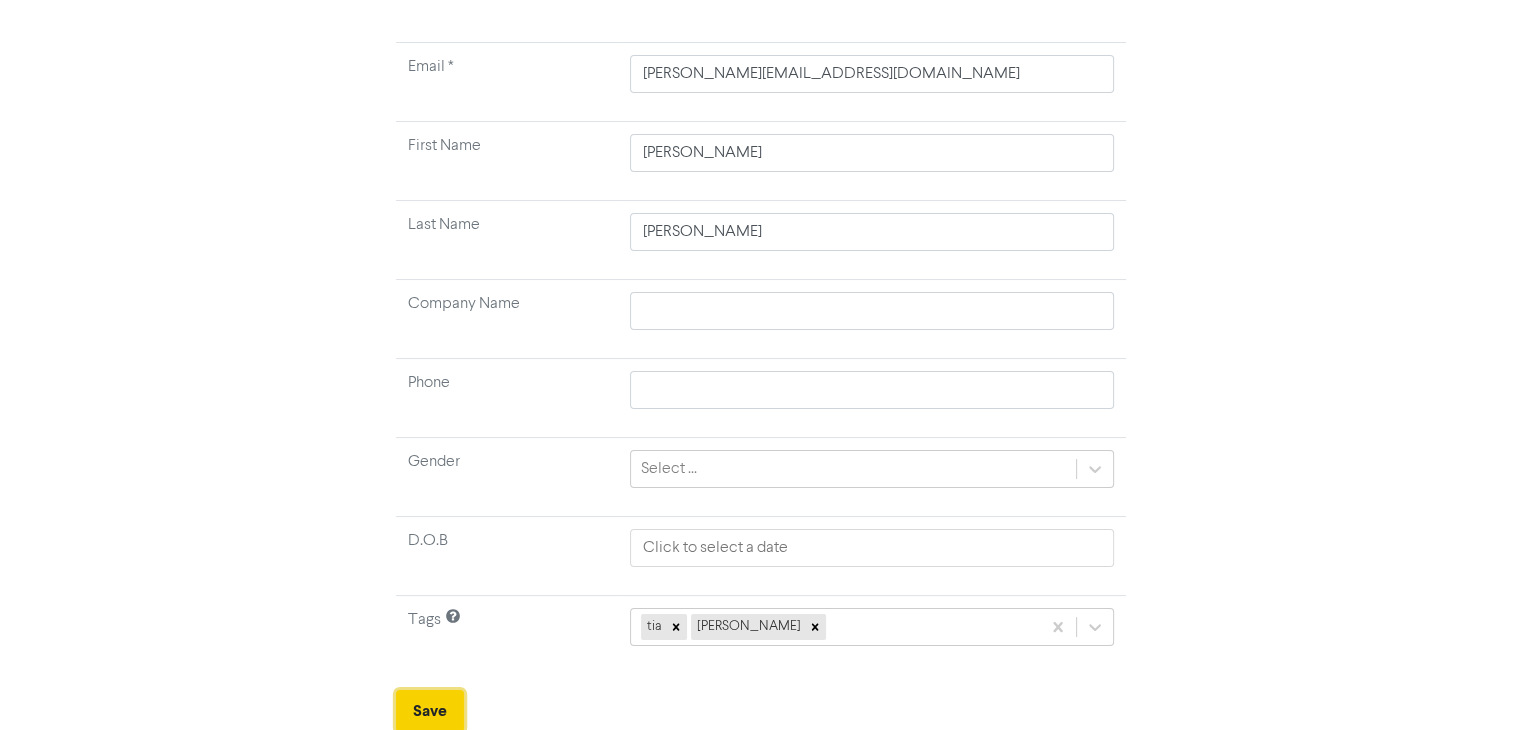 click on "Save" at bounding box center [430, 711] 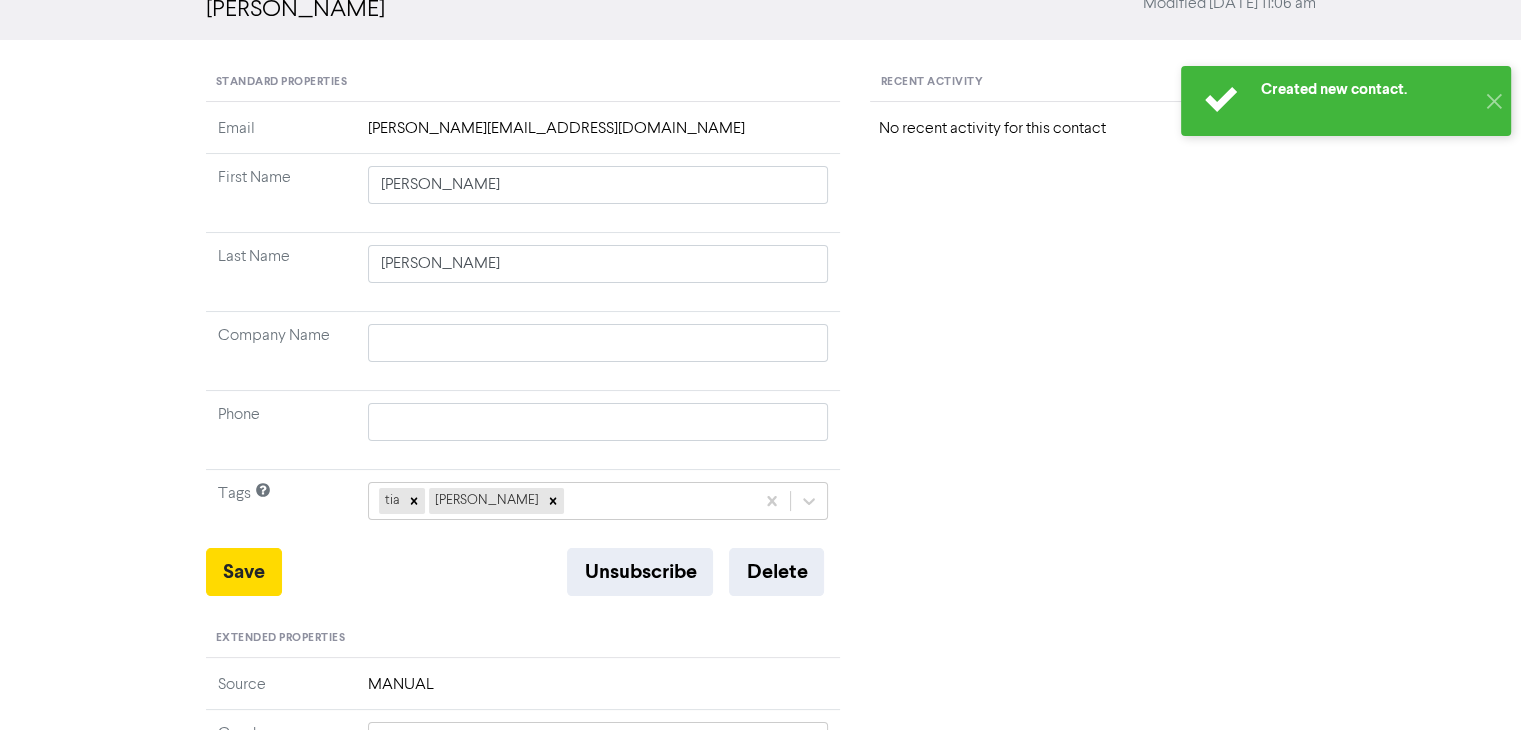 scroll, scrollTop: 0, scrollLeft: 0, axis: both 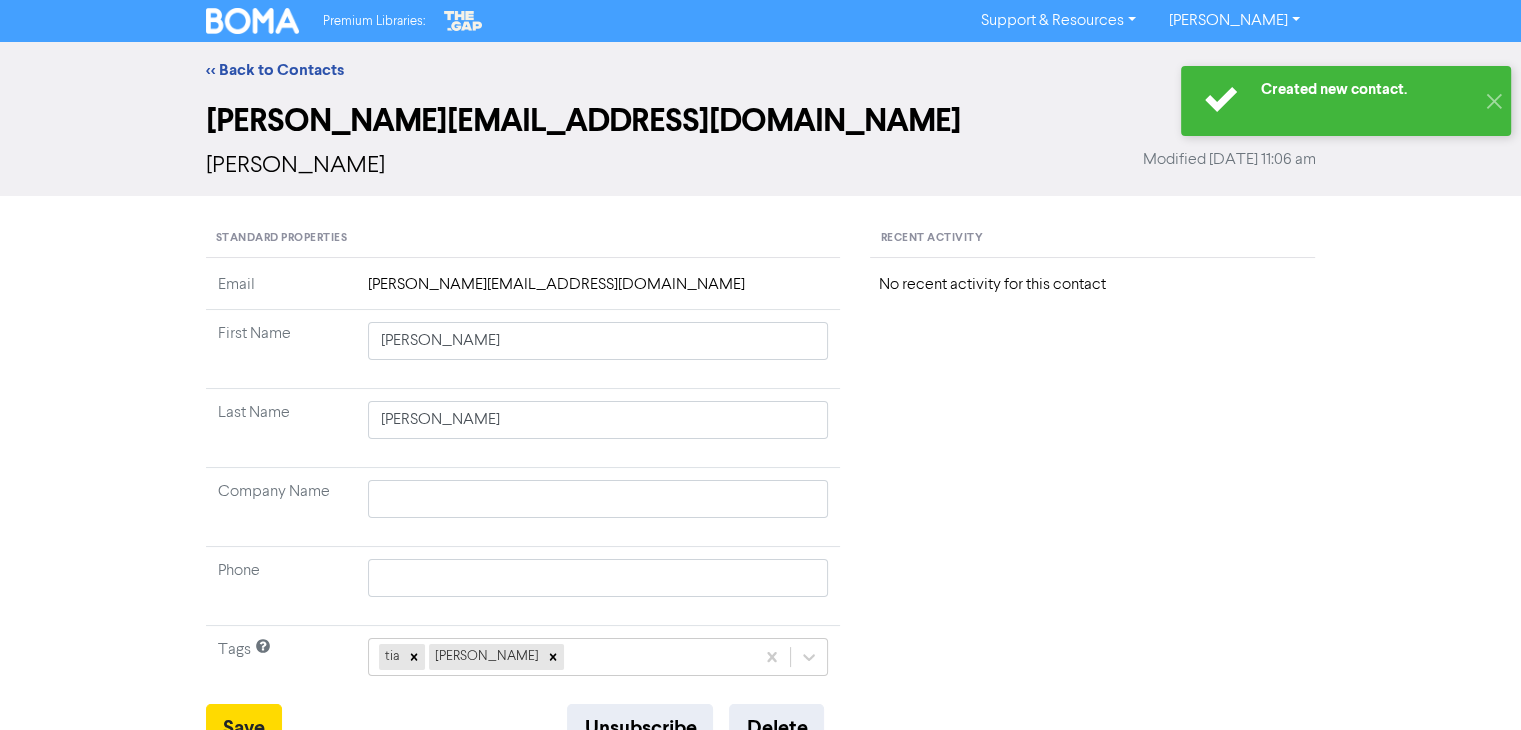 type 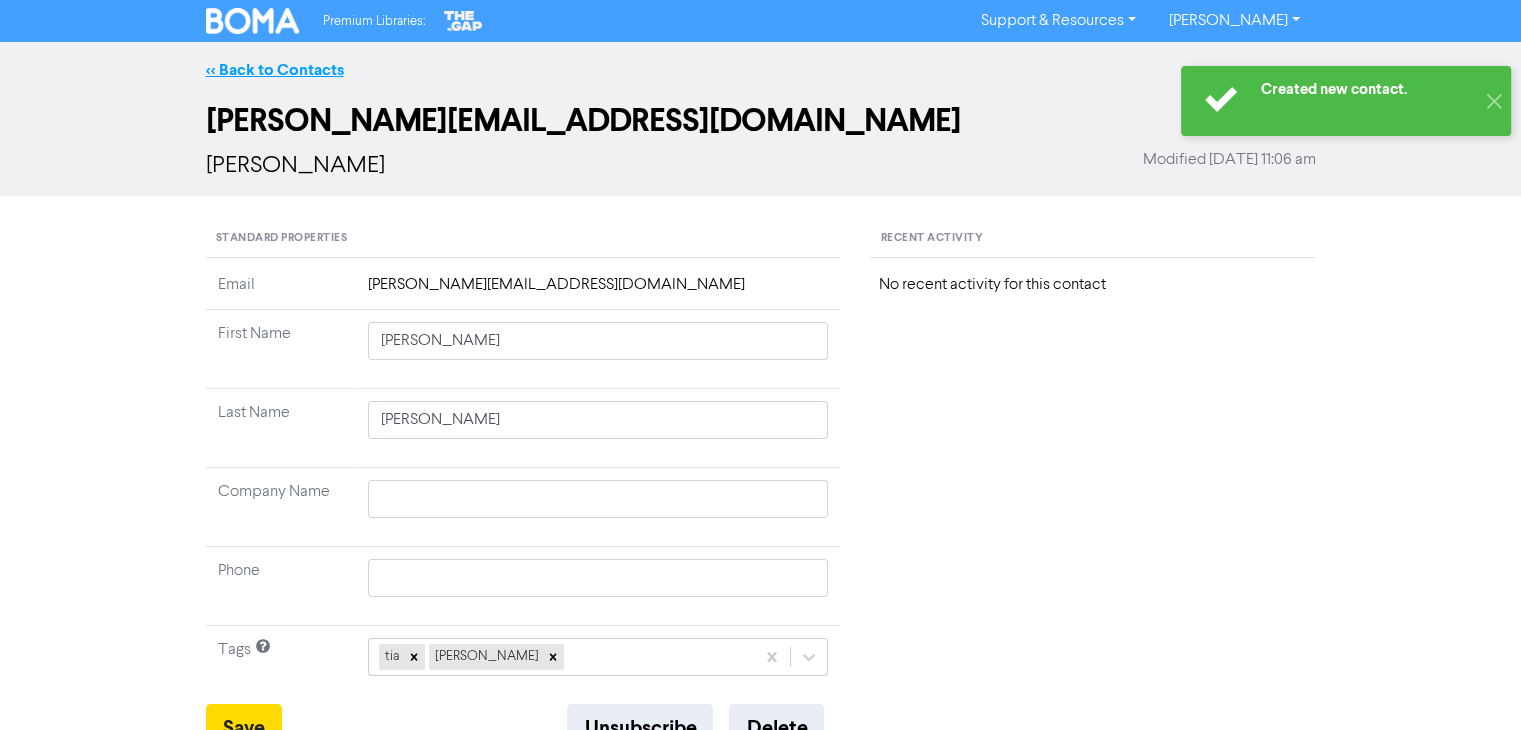 click on "<< Back to Contacts" at bounding box center [275, 70] 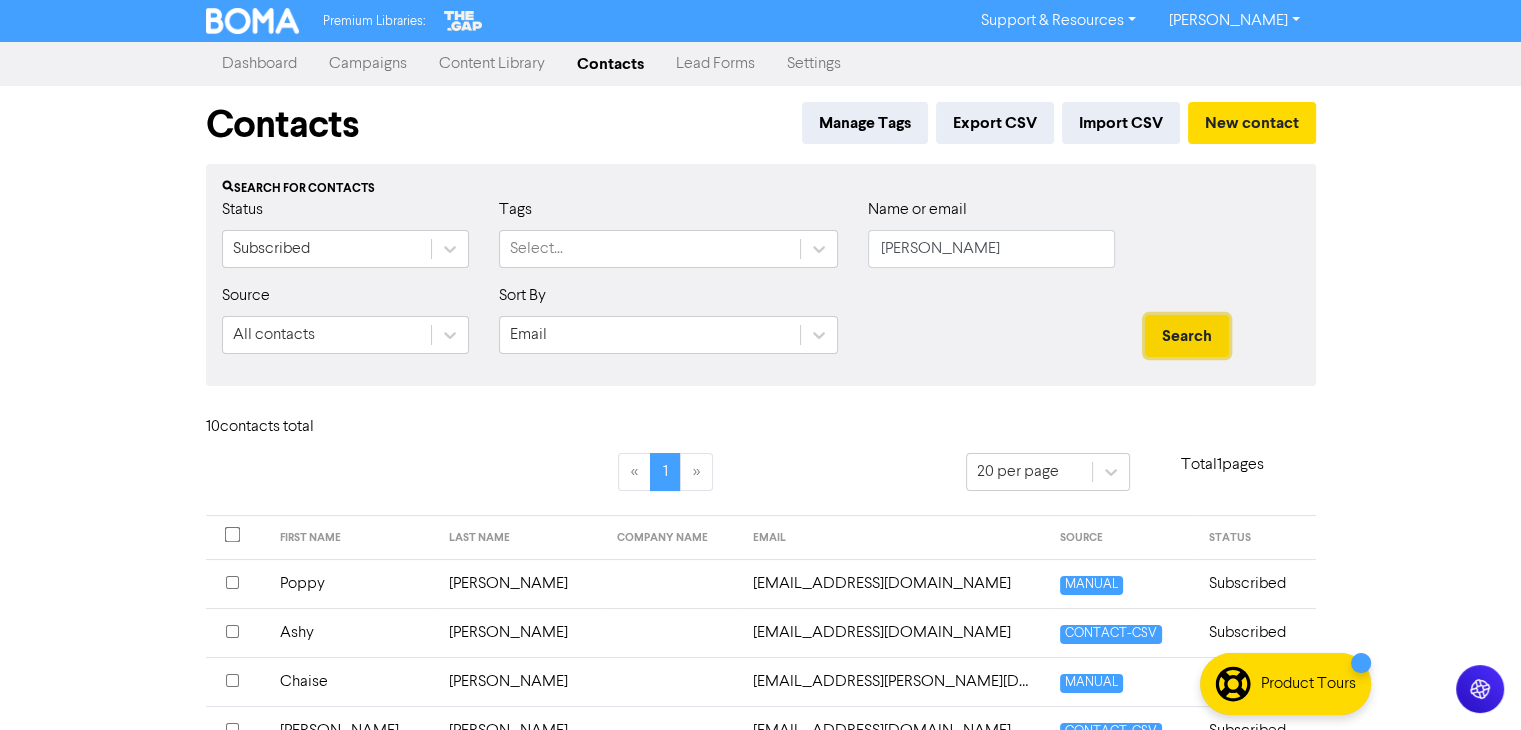 click on "Search" at bounding box center [1187, 336] 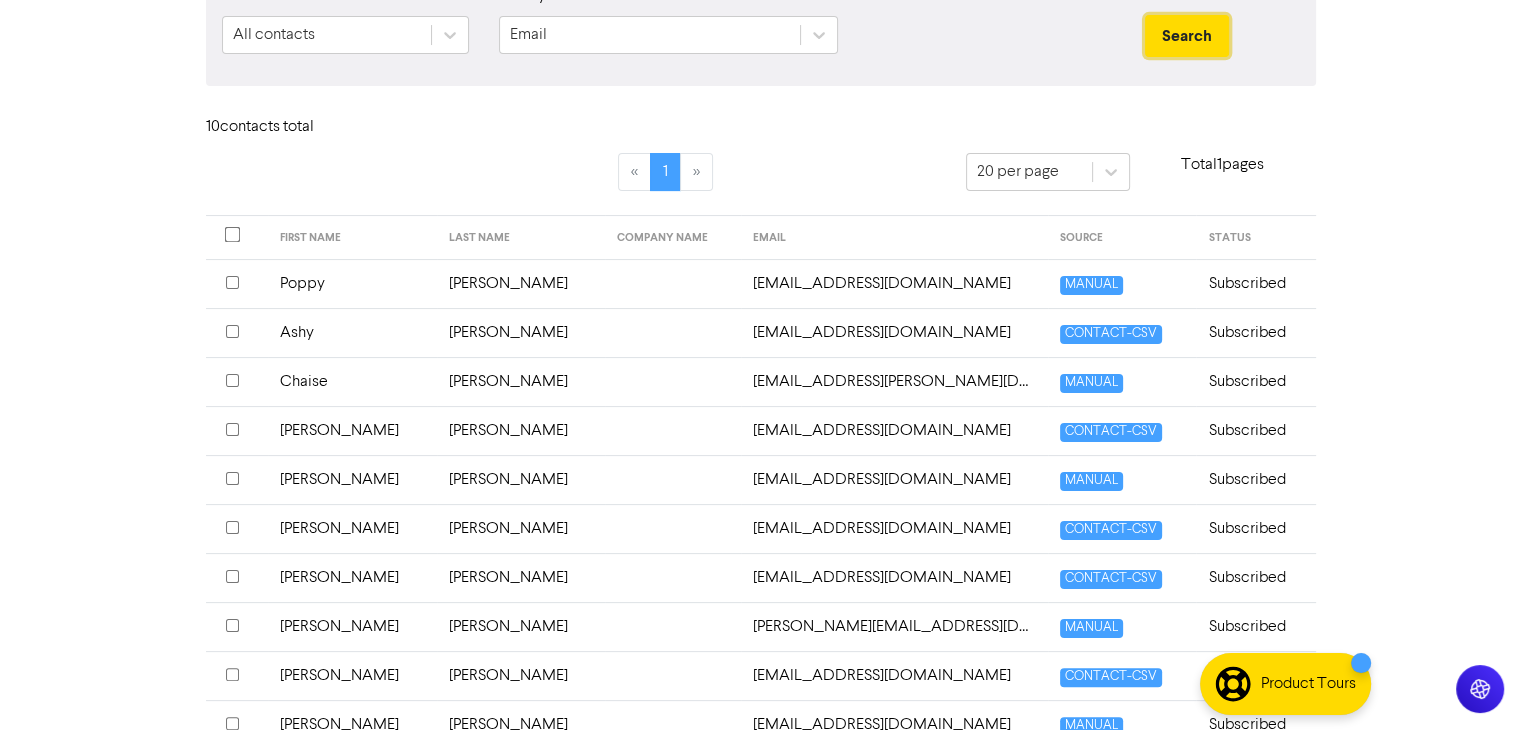 scroll, scrollTop: 393, scrollLeft: 0, axis: vertical 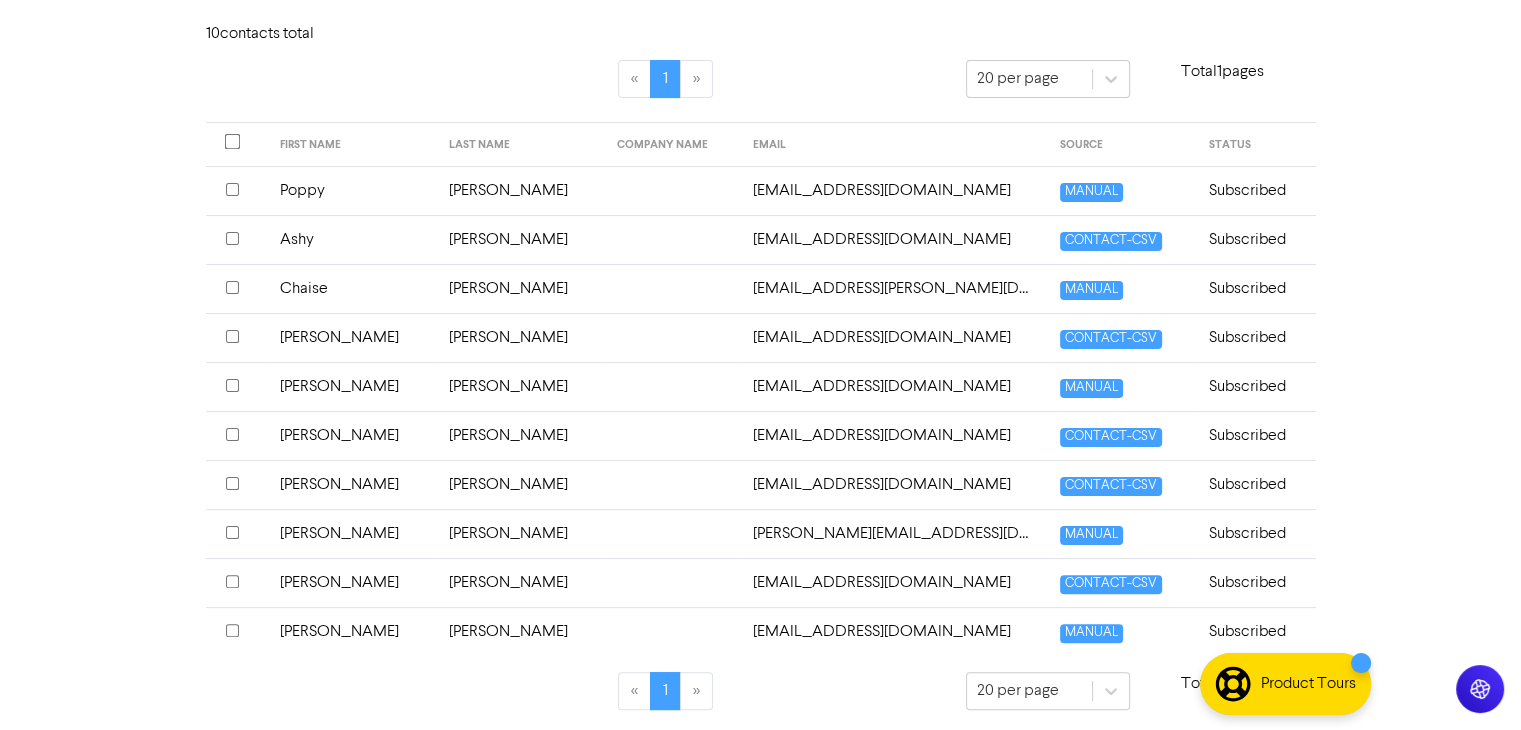 click on "[PERSON_NAME]" at bounding box center [352, 533] 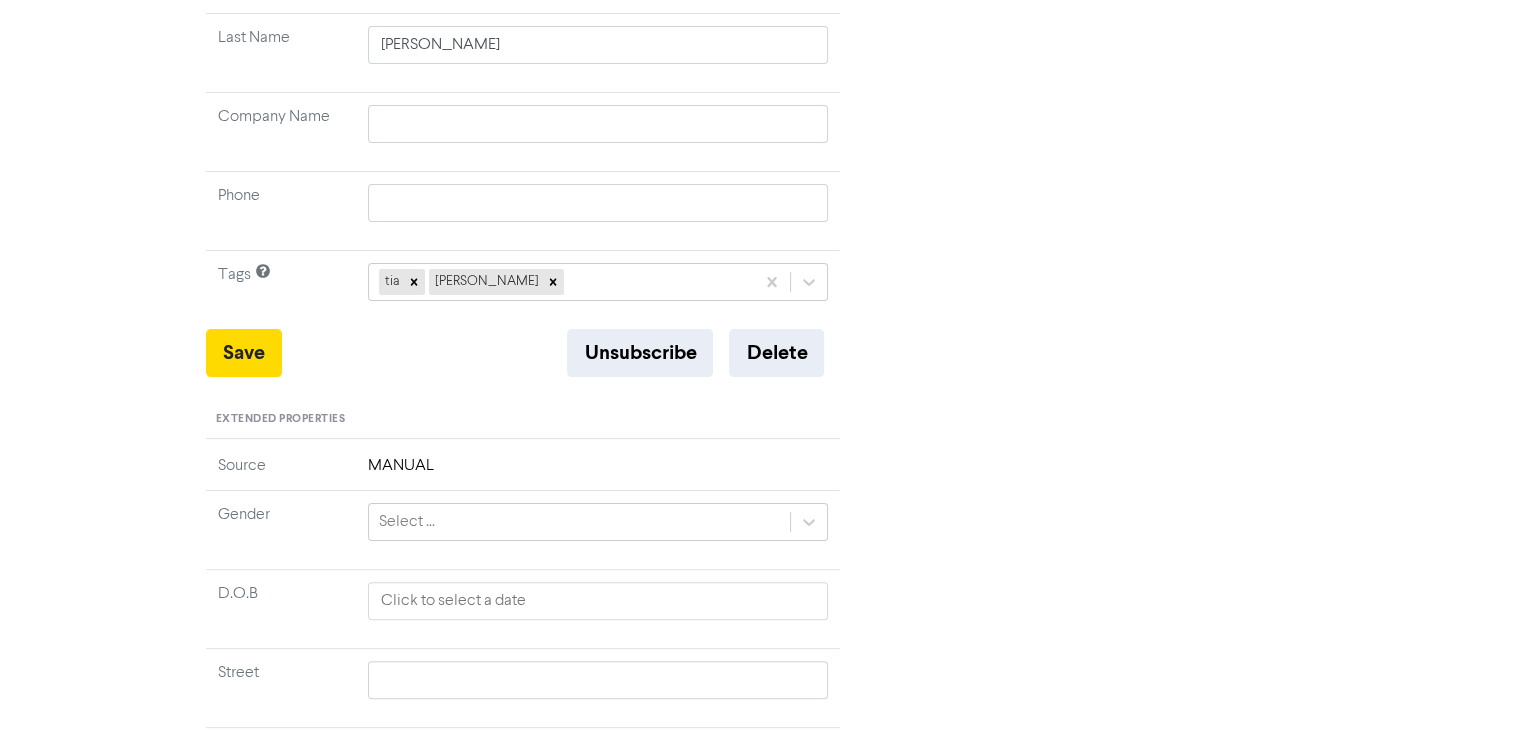 scroll, scrollTop: 0, scrollLeft: 0, axis: both 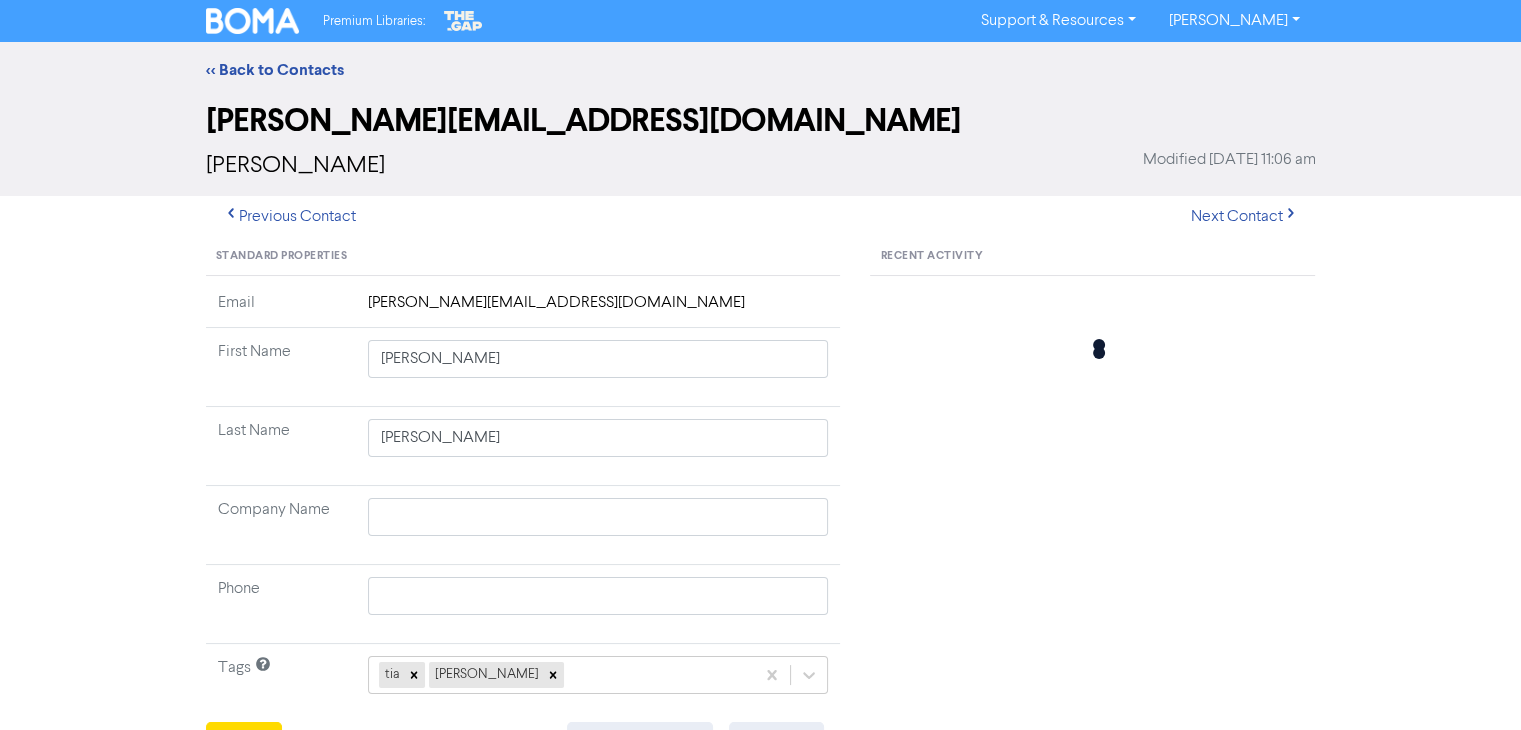 type 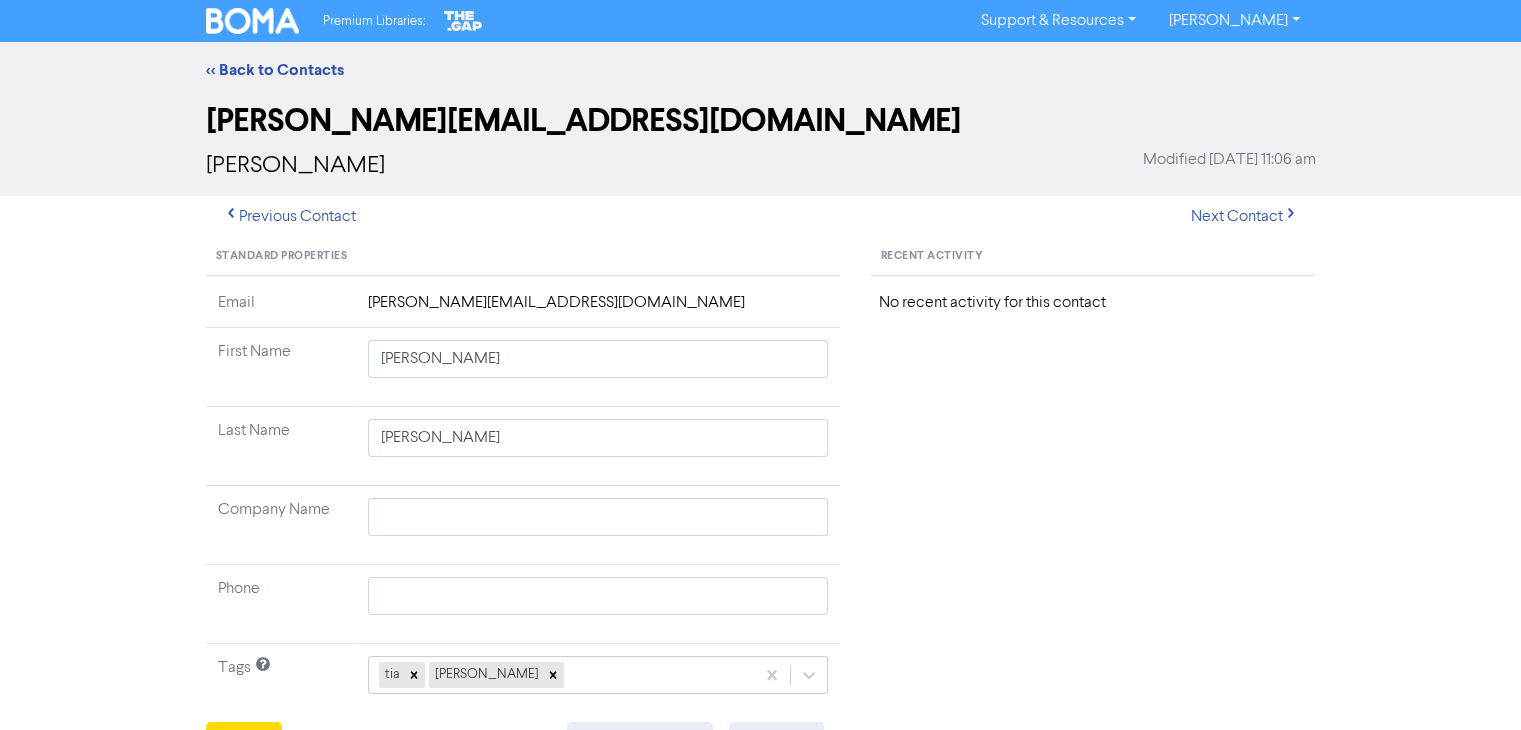 type 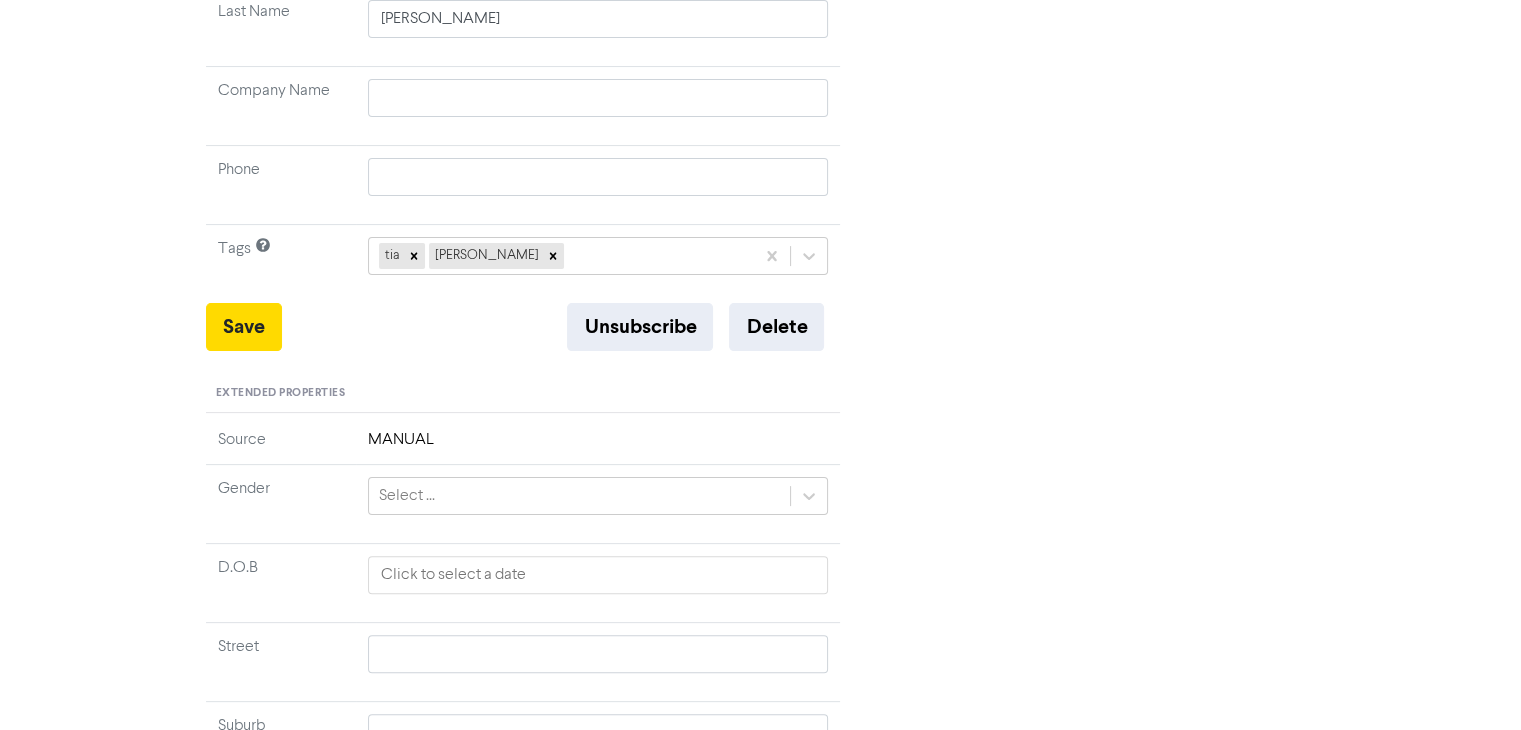 scroll, scrollTop: 100, scrollLeft: 0, axis: vertical 